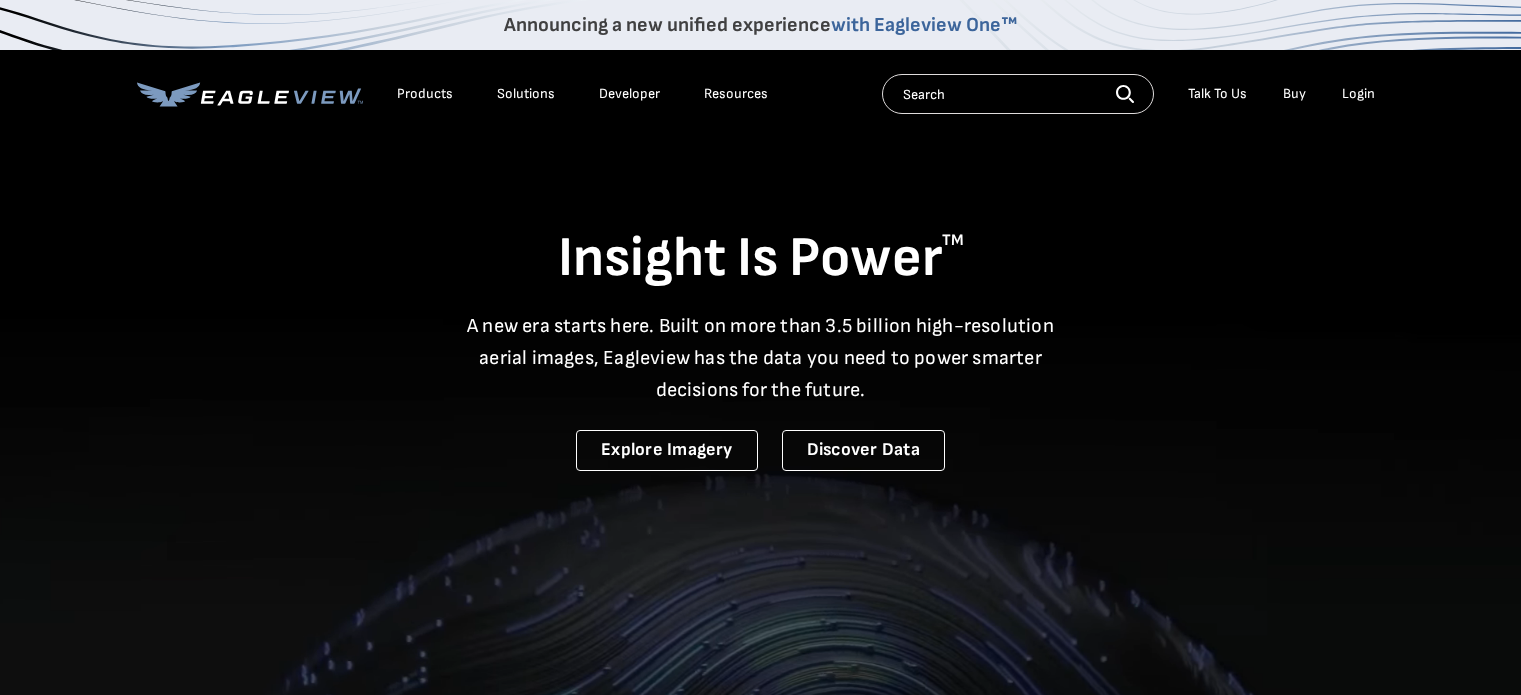 scroll, scrollTop: 0, scrollLeft: 0, axis: both 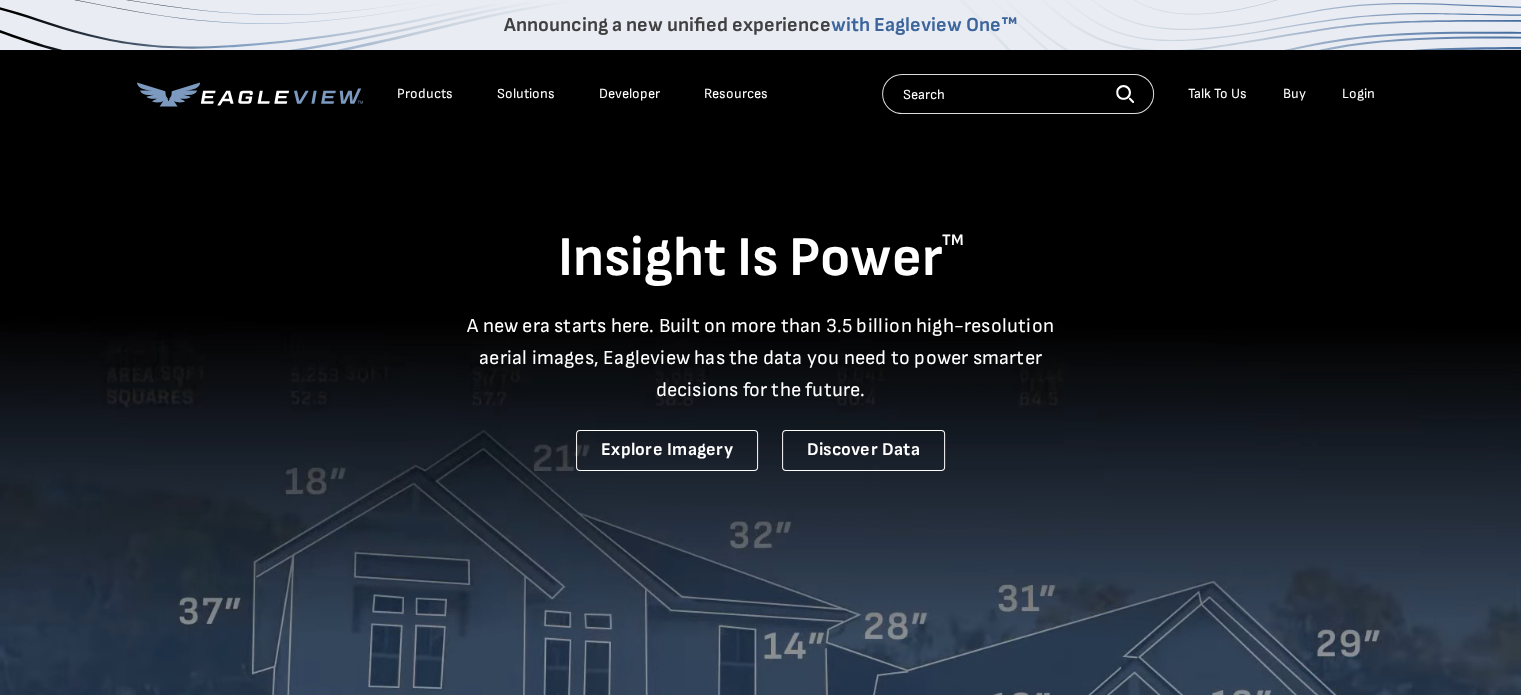 click on "Login" at bounding box center [1358, 94] 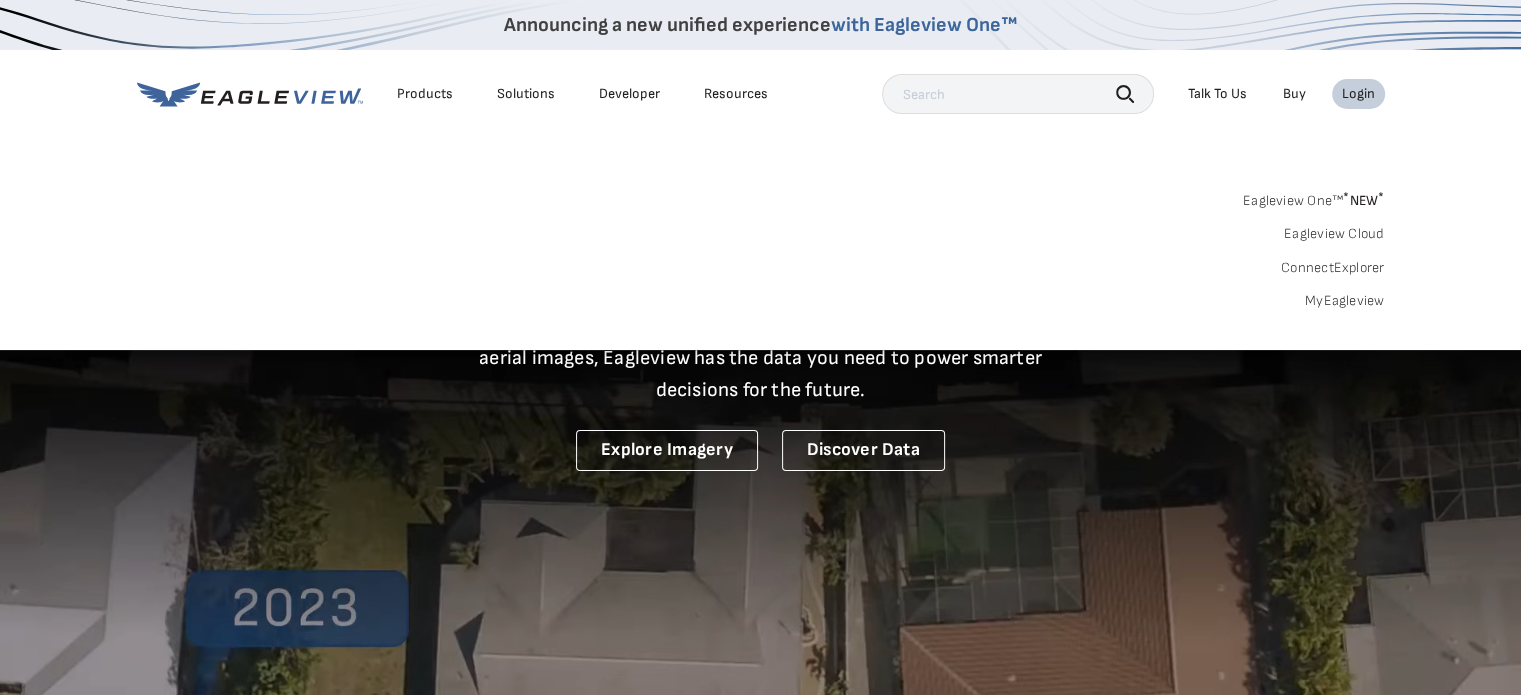 click on "MyEagleview" at bounding box center [1345, 301] 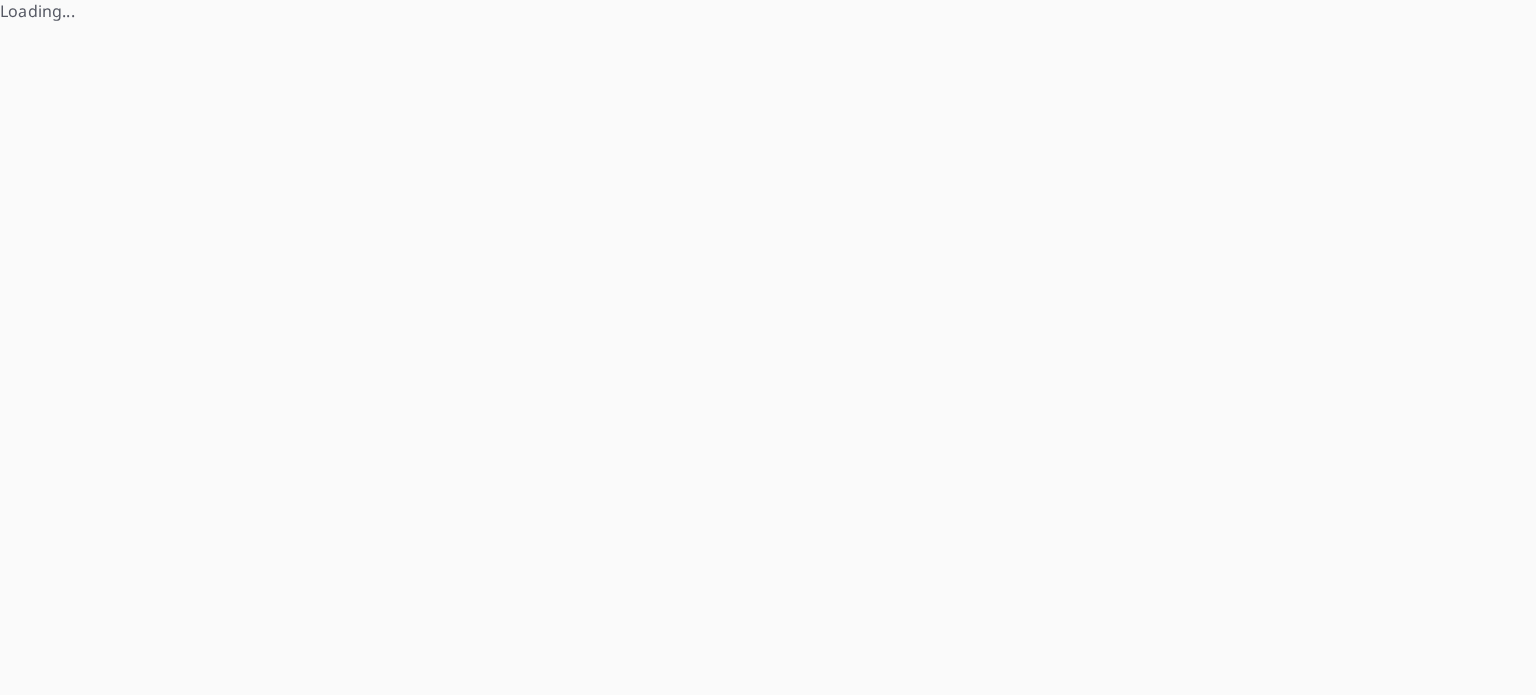 scroll, scrollTop: 0, scrollLeft: 0, axis: both 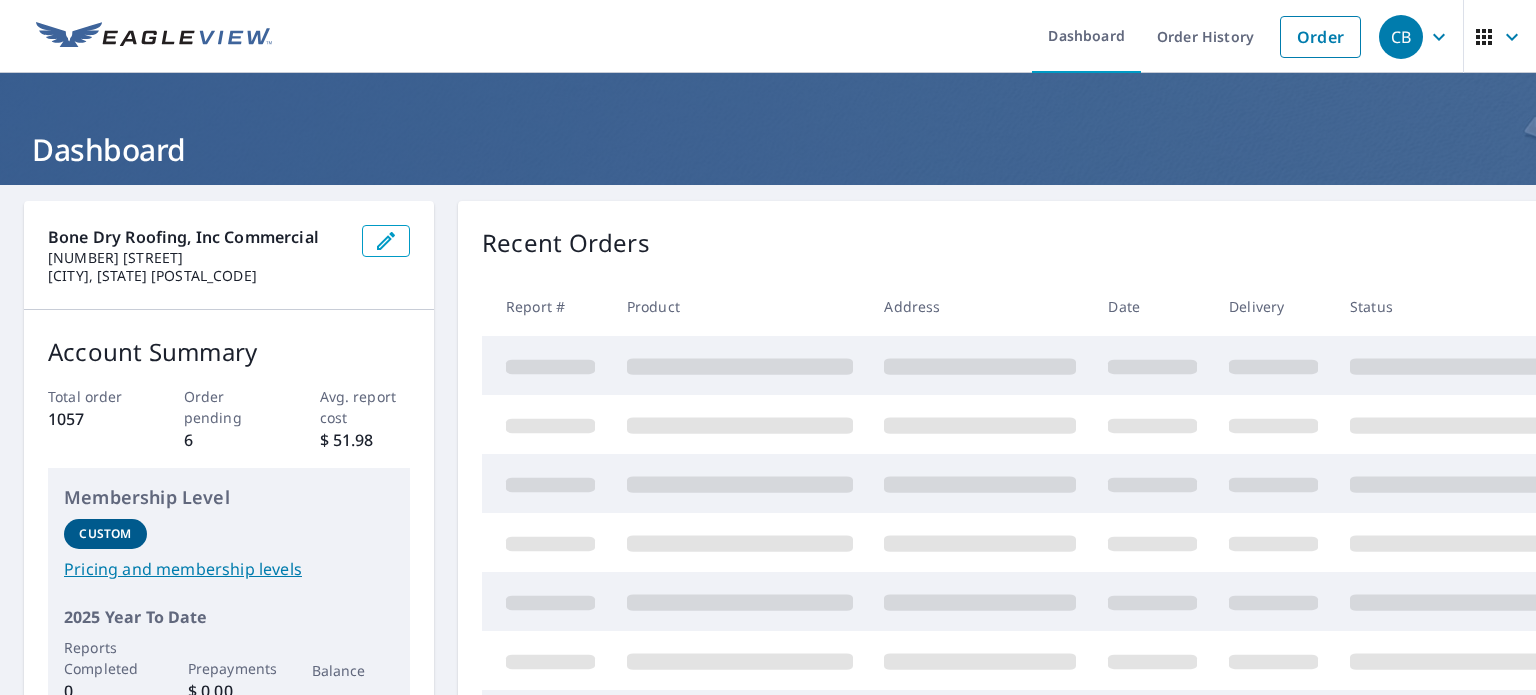 click on "[COMPANY_NAME] [COMPANY_NAME] [COMPANY_NAME] [NUMBER] [STREET] [CITY], [STATE] [POSTAL_CODE] [ACCOUNT_SUMMARY] [TOTAL_ORDER] [ORDER_PENDING] [AVG_REPORT_COST] [MEMBERSHIP_LEVEL] [CUSTOM_PRICING_AND_MEMBERSHIP_LEVELS] [YEAR_TO_DATE_REPORTS_COMPLETED] [PREPAYMENTS] [BALANCE] [RECENT_ORDERS] [REPORT_NUMBER] [PRODUCT] [ADDRESS] [DATE] [DELIVERY_STATUS]" at bounding box center [768, 575] 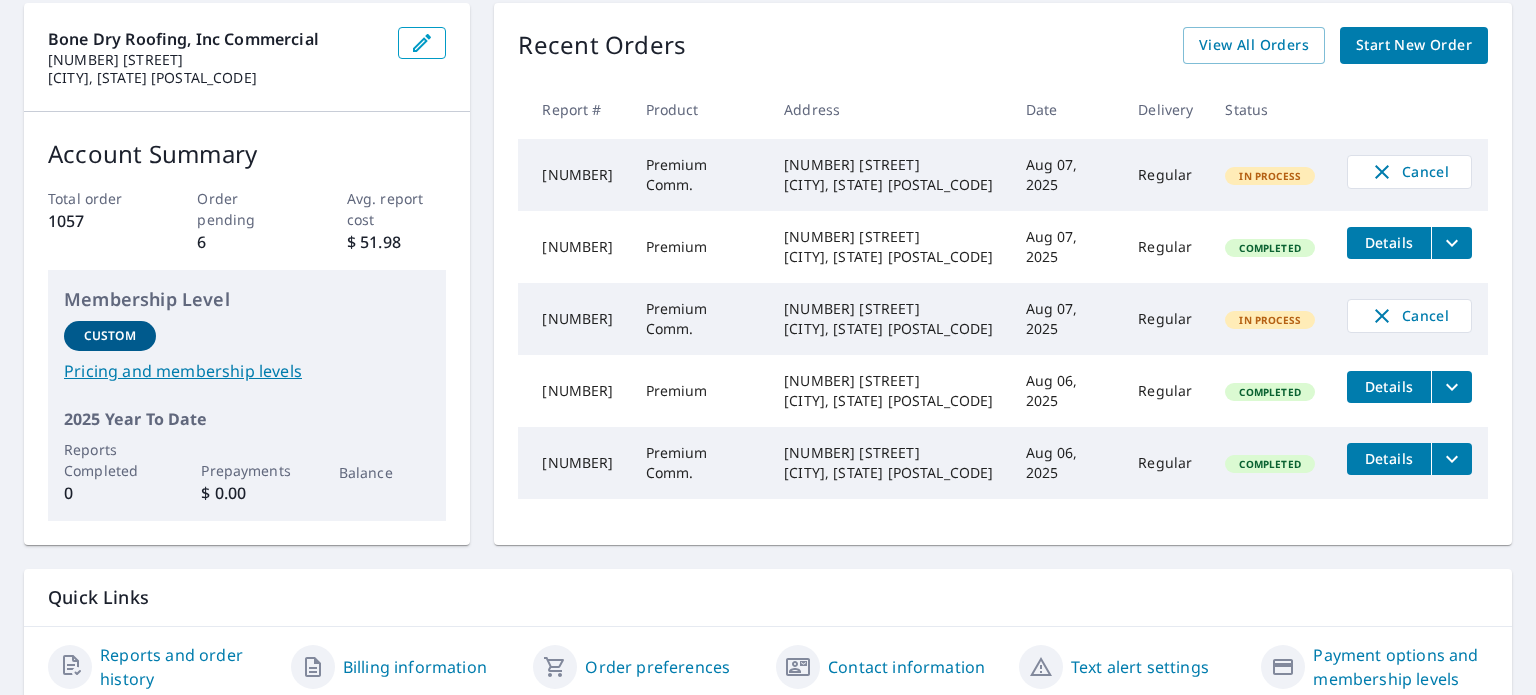 scroll, scrollTop: 0, scrollLeft: 0, axis: both 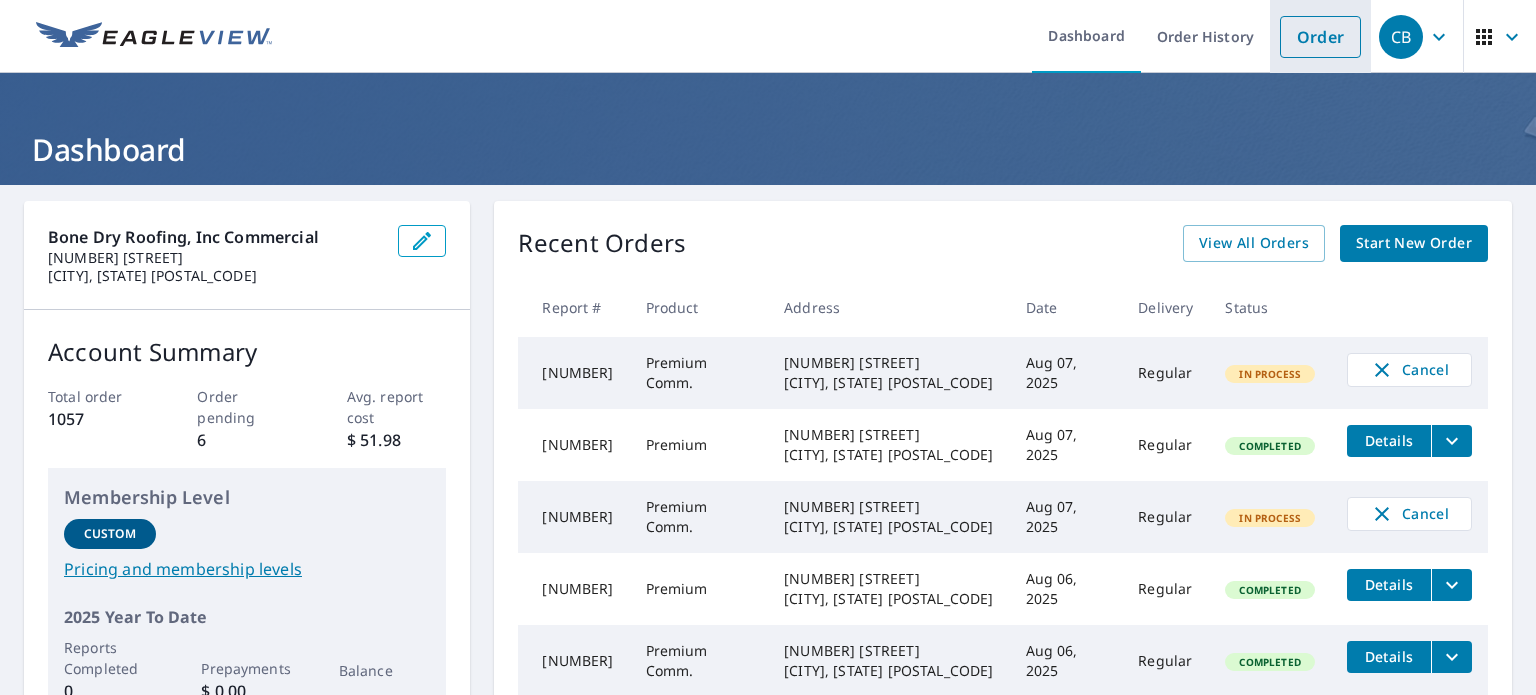 click on "Order" at bounding box center (1320, 37) 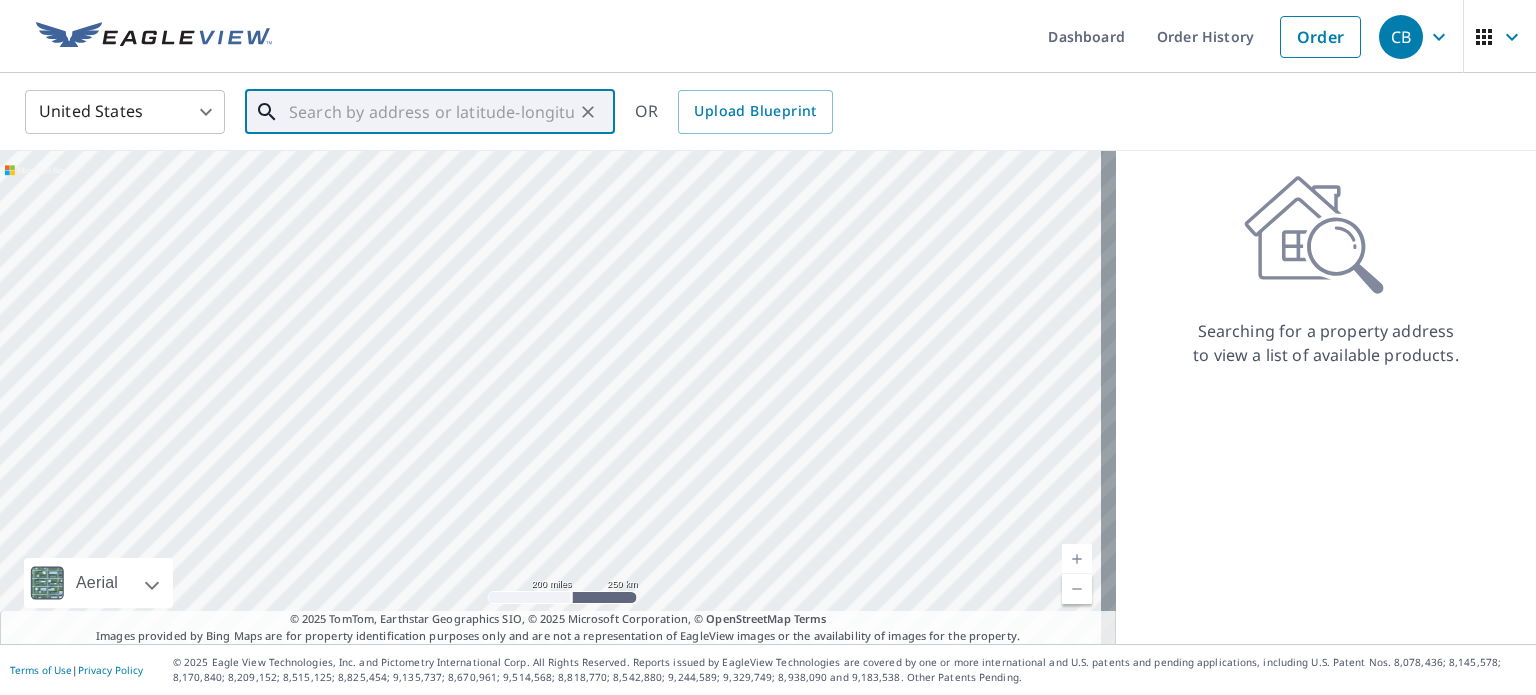 click at bounding box center (431, 112) 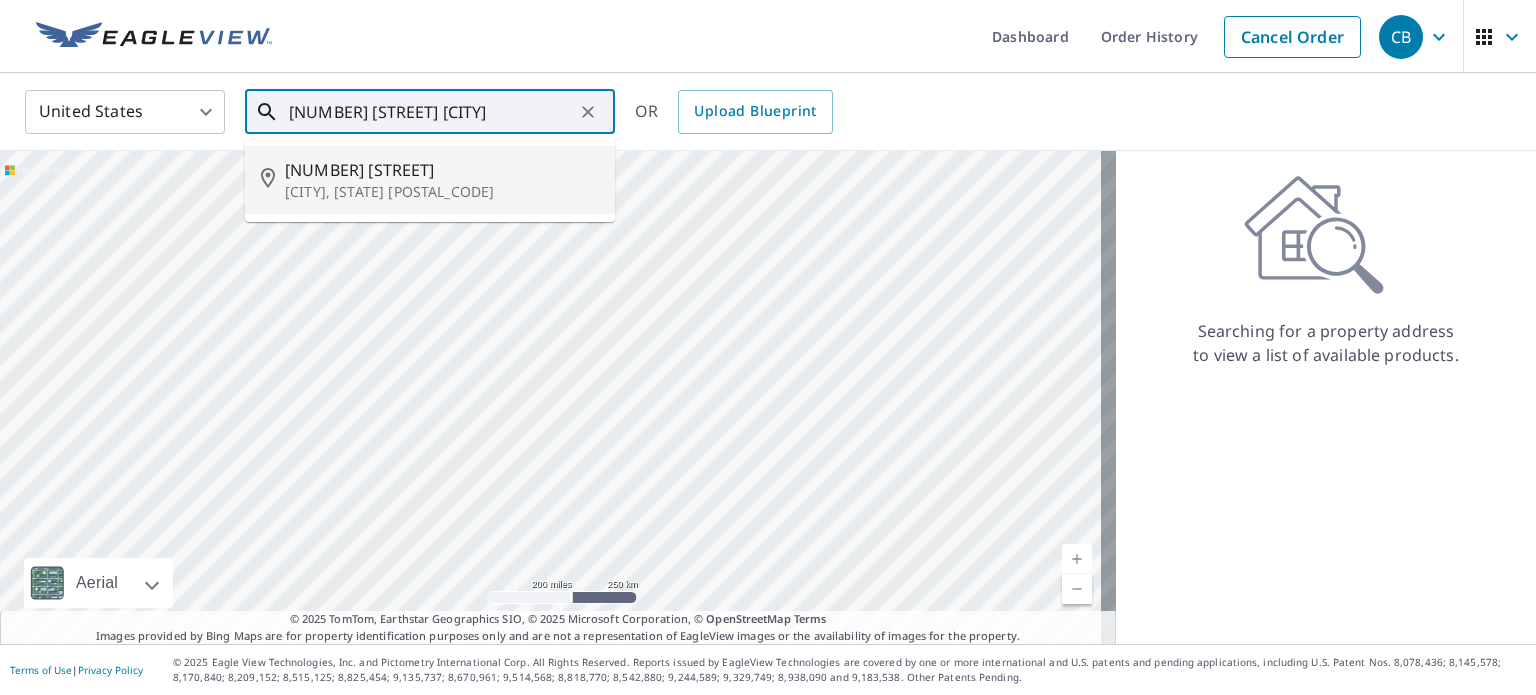 click on "1020 N Tamiami Trl" at bounding box center (442, 170) 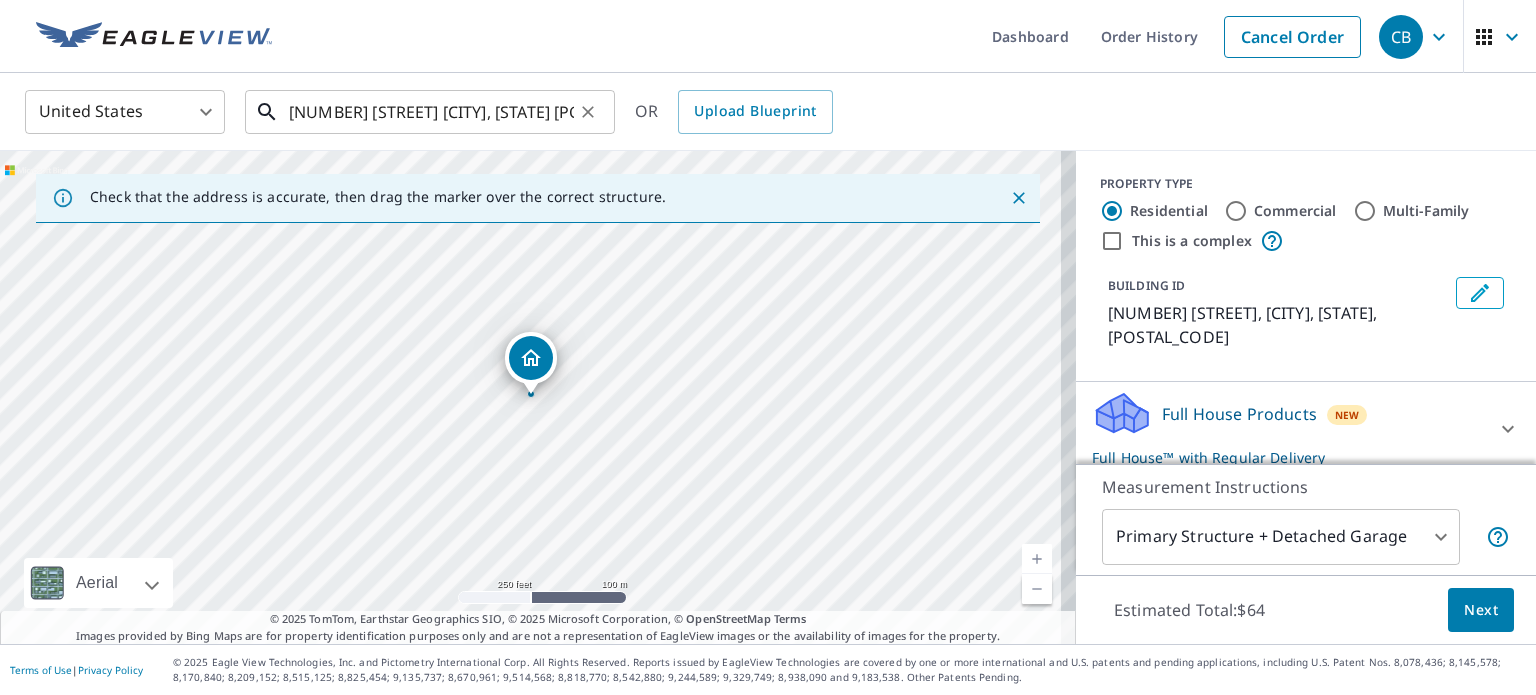 click on "1020 N Tamiami Trl Nokomis, FL 34275" at bounding box center (431, 112) 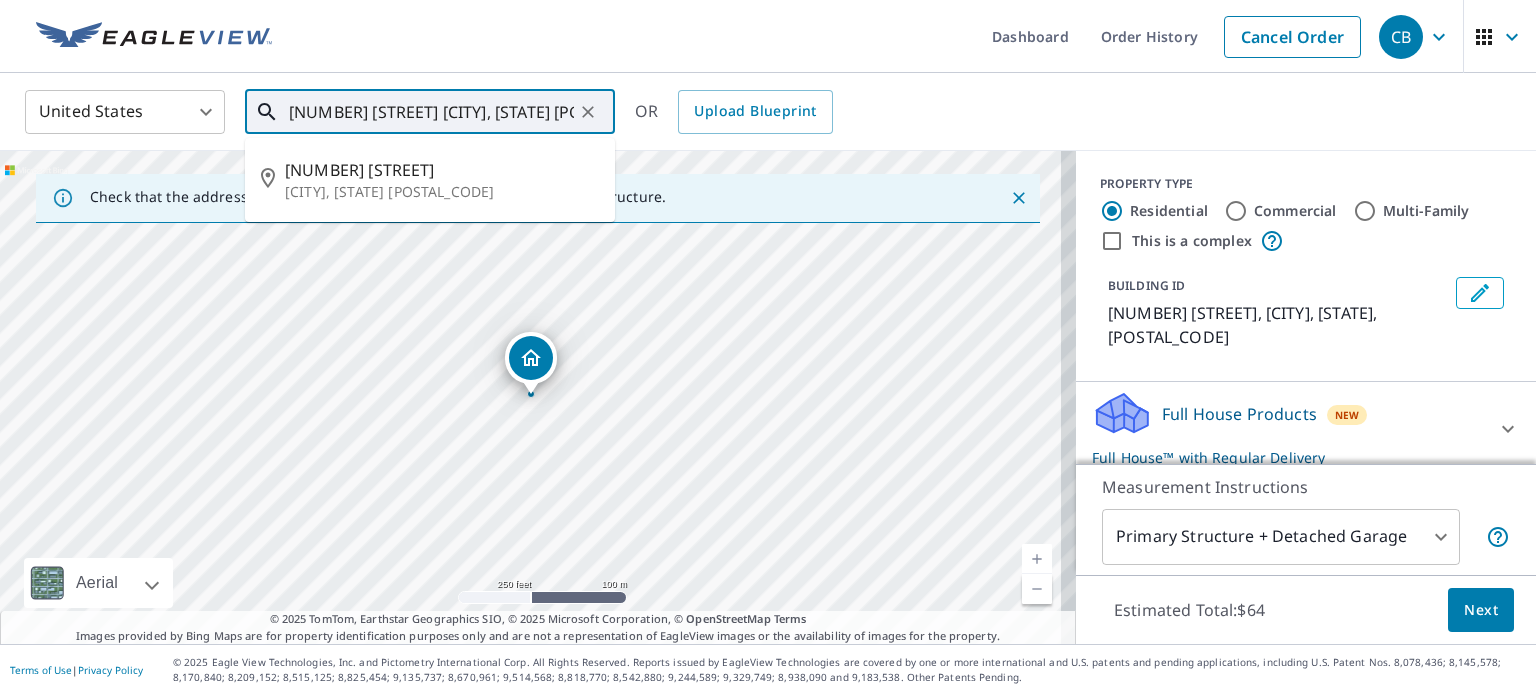click on "1020 N Tamiami Trl Nokomis, FL 34275" at bounding box center (431, 112) 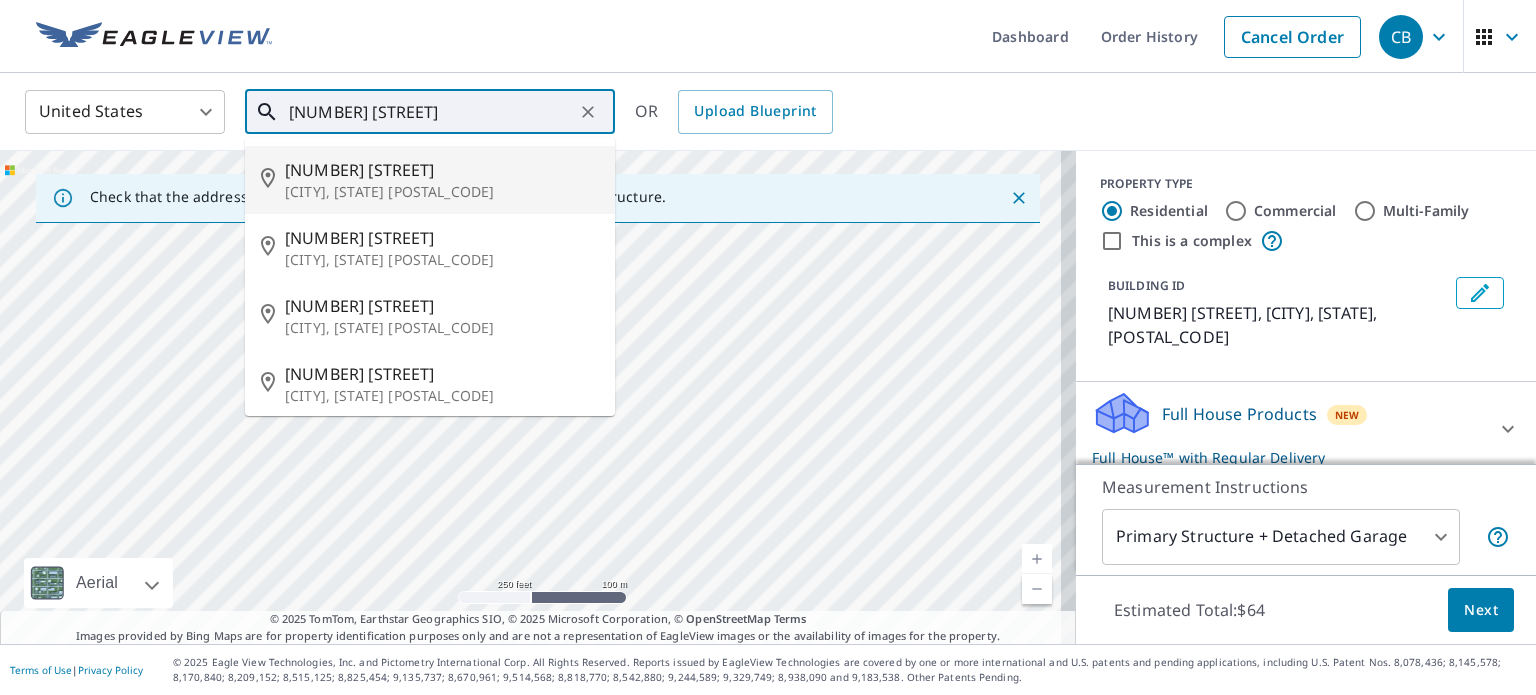 click on "1016 N Tamiami Trl" at bounding box center [442, 170] 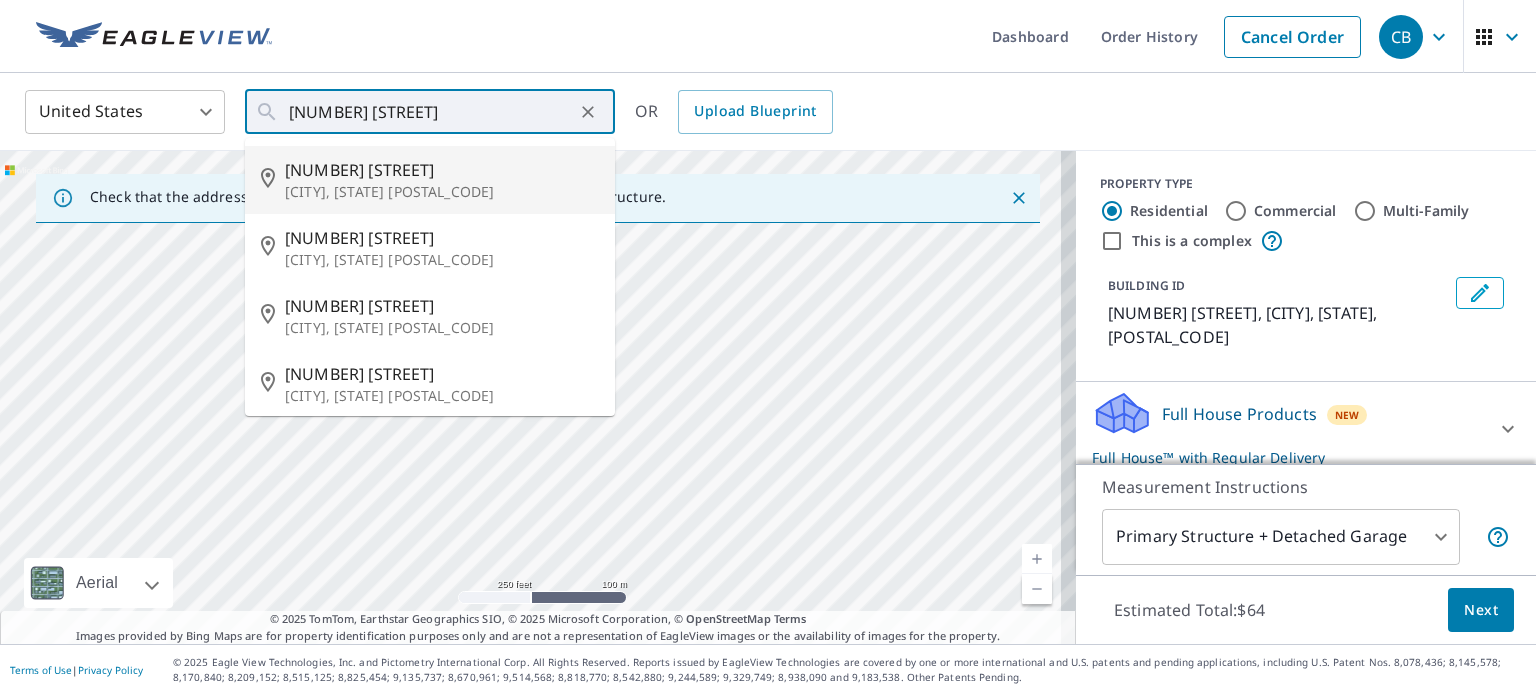 type on "1016 N Tamiami Trl North Fort Myers, FL 33903" 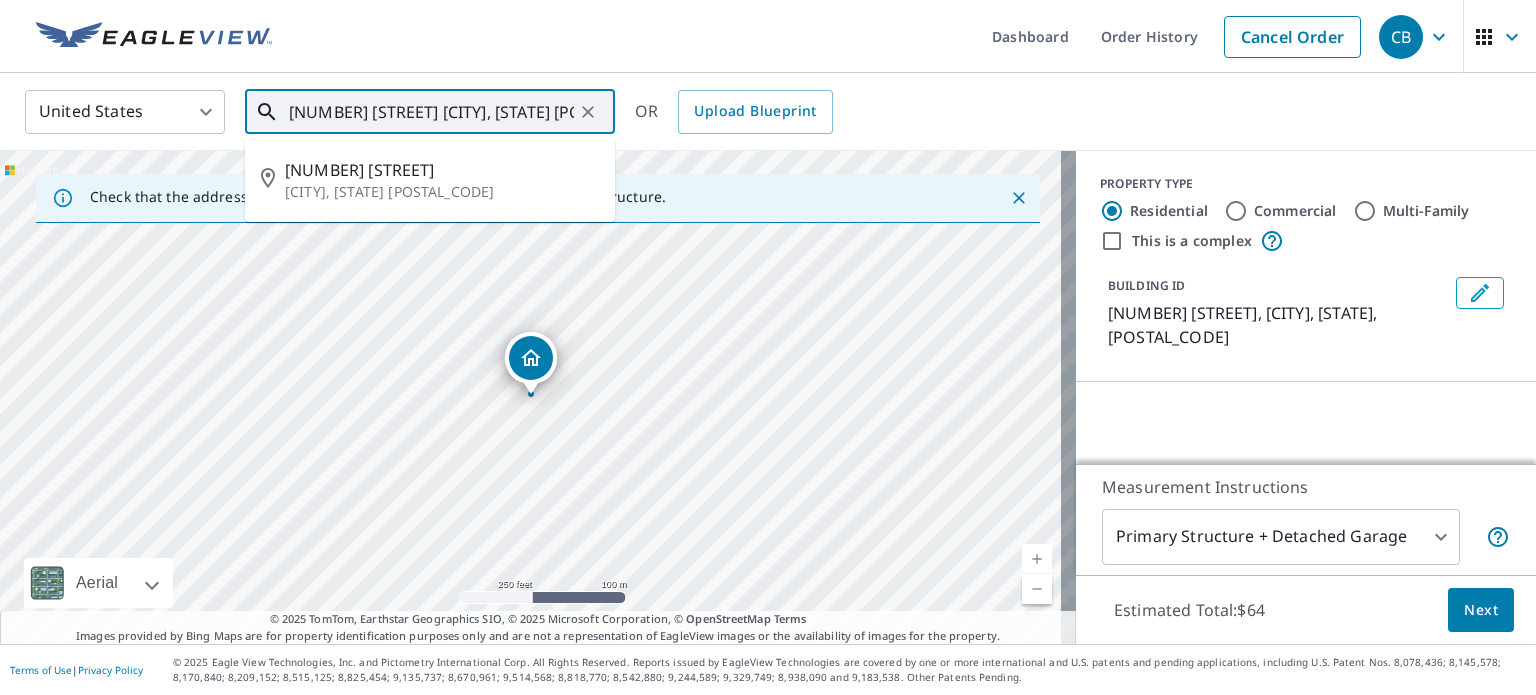 click on "1016 N Tamiami Trl North Fort Myers, FL 33903" at bounding box center [431, 112] 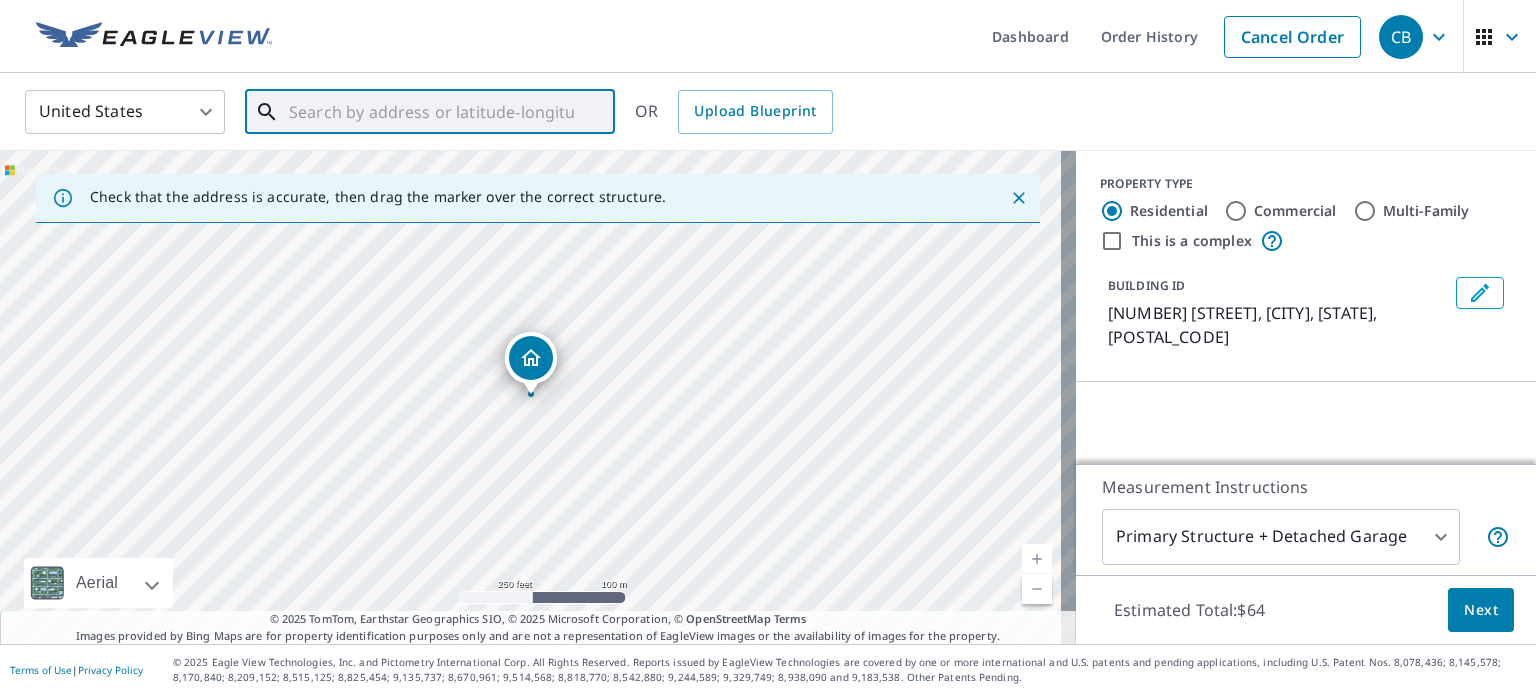 click at bounding box center (431, 112) 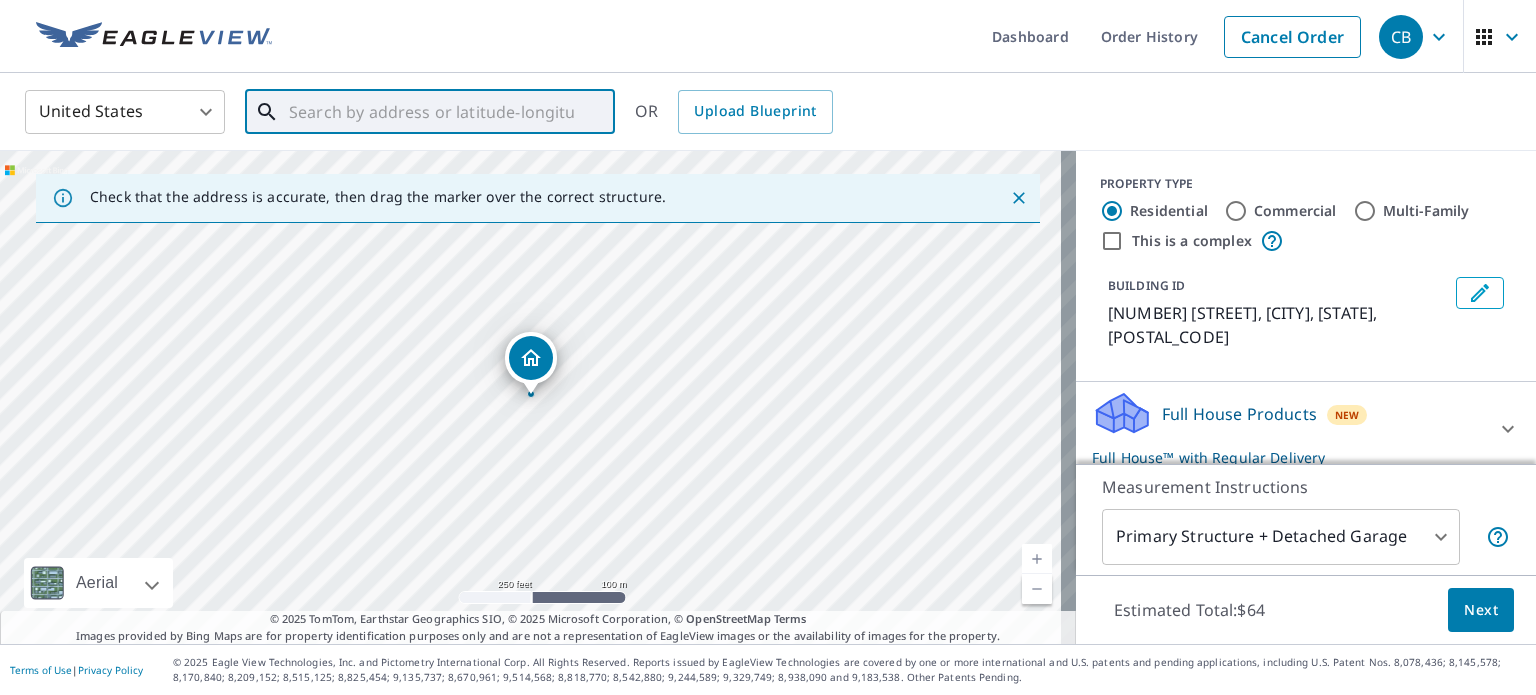 click at bounding box center (431, 112) 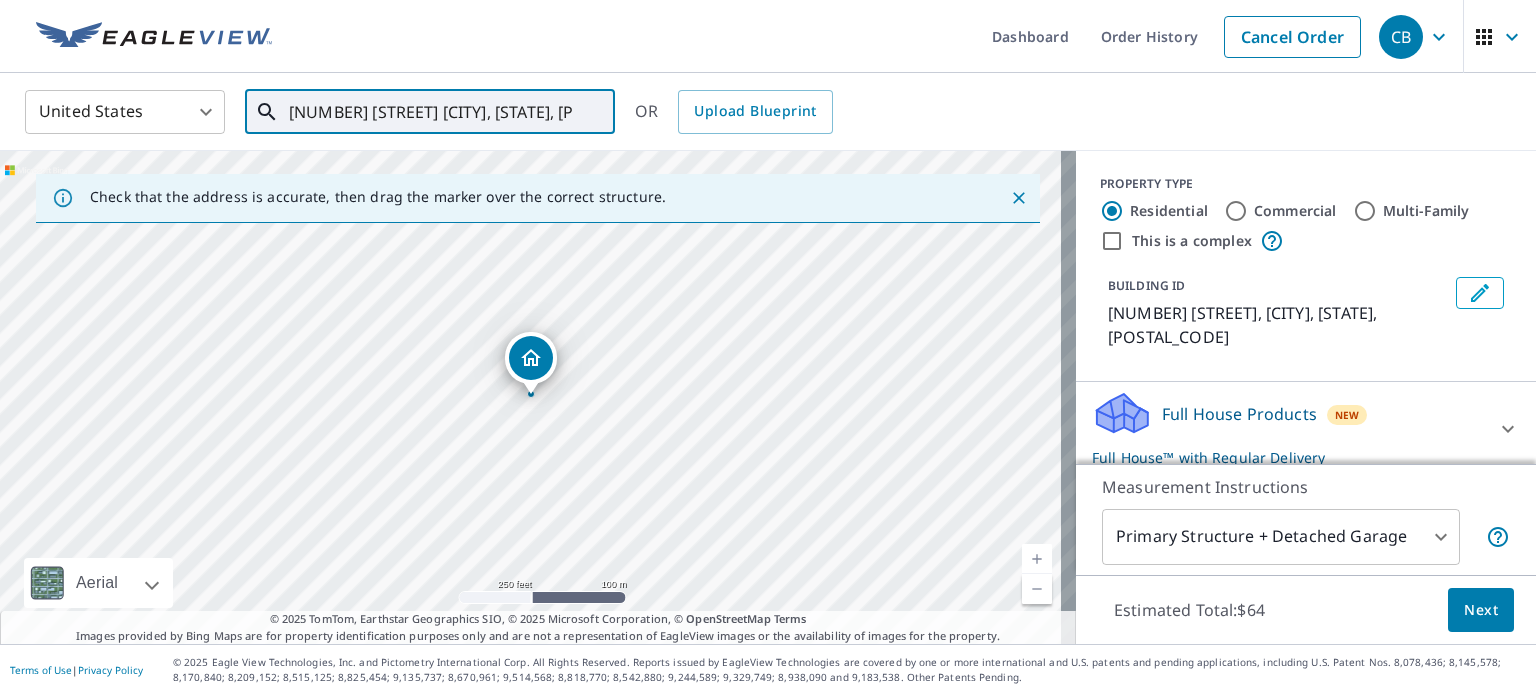 scroll, scrollTop: 0, scrollLeft: 23, axis: horizontal 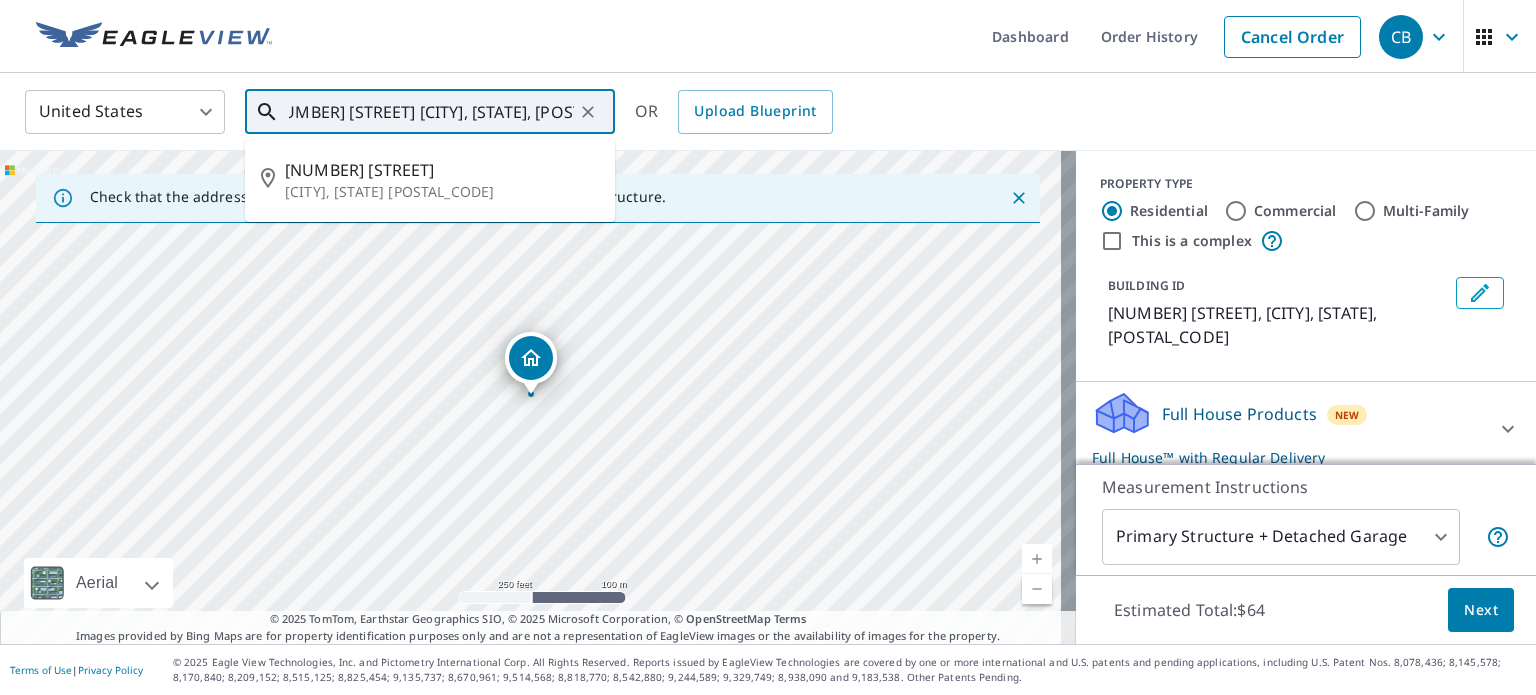 type on "720 N. Tamiami Trail Nokomis, FL, 34275" 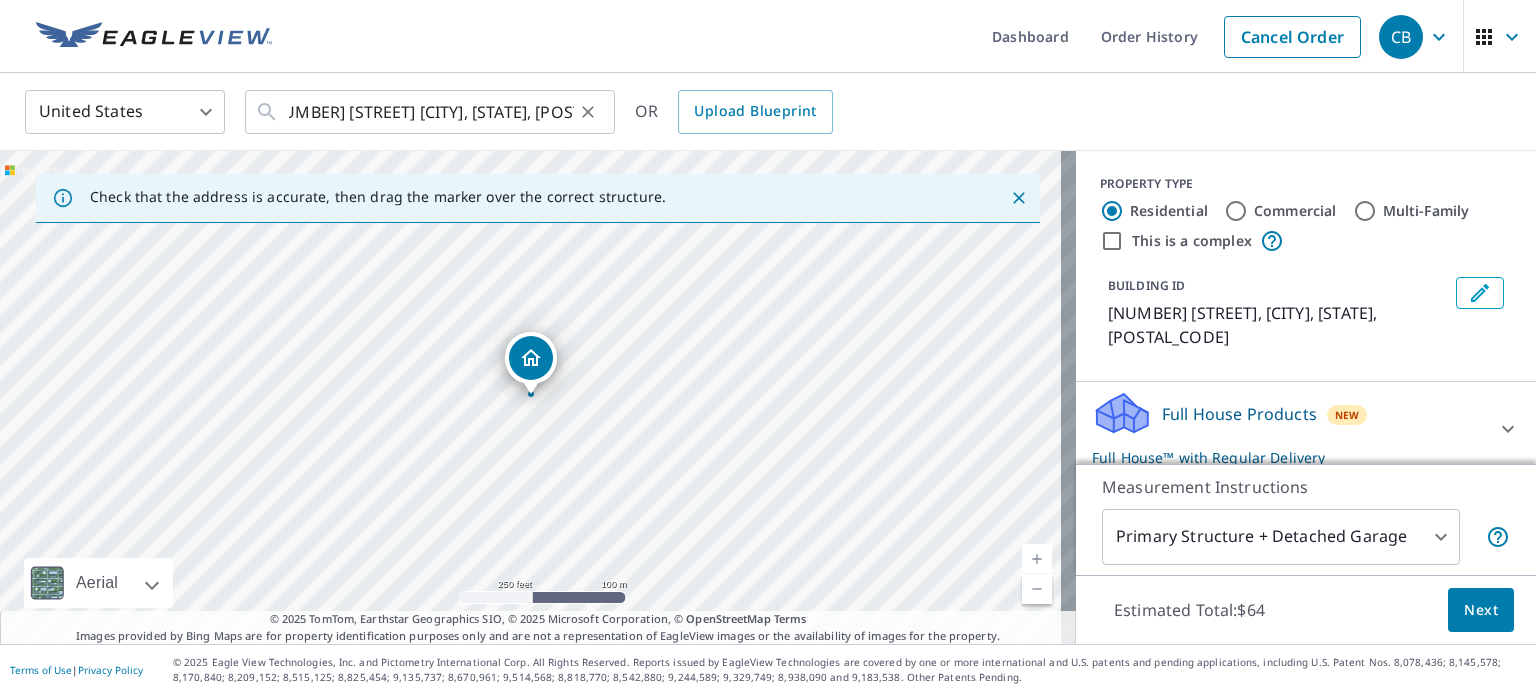 scroll, scrollTop: 0, scrollLeft: 0, axis: both 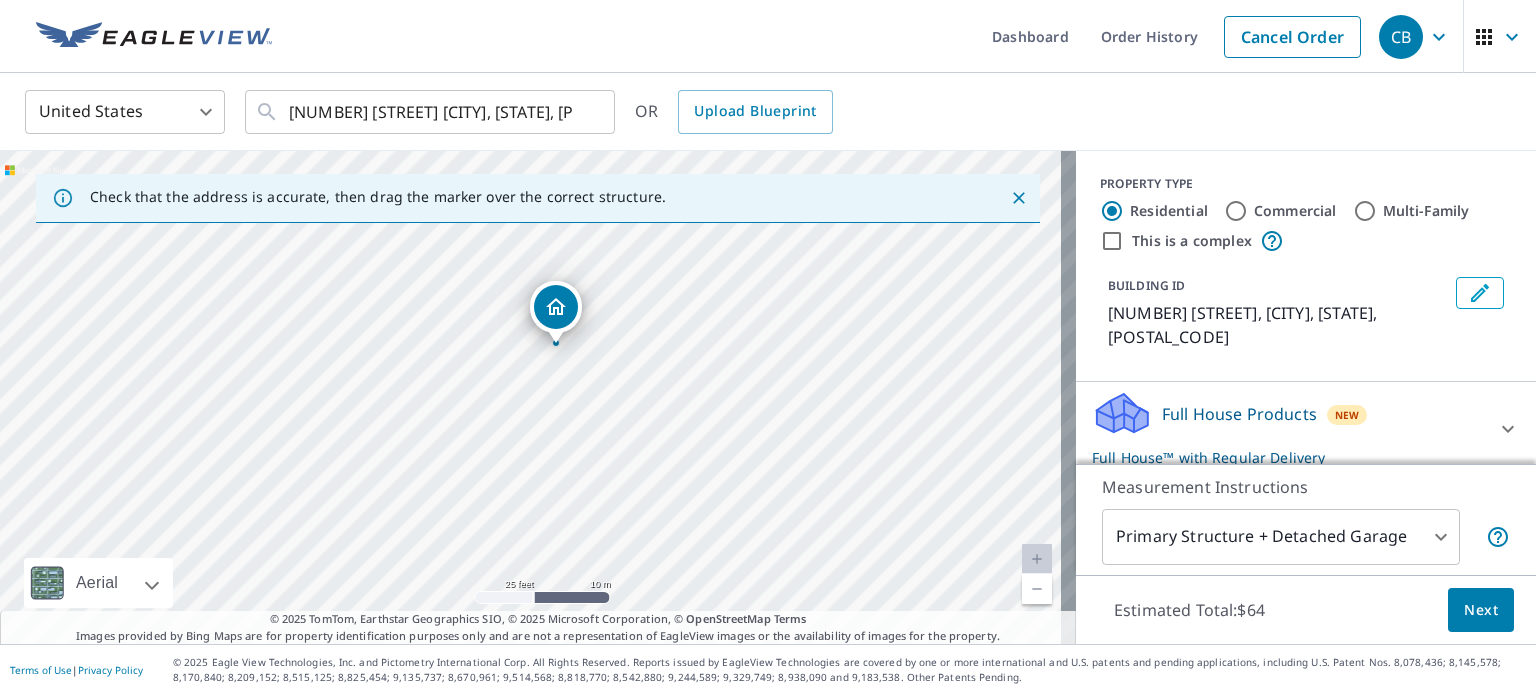 drag, startPoint x: 595, startPoint y: 467, endPoint x: 609, endPoint y: 329, distance: 138.70833 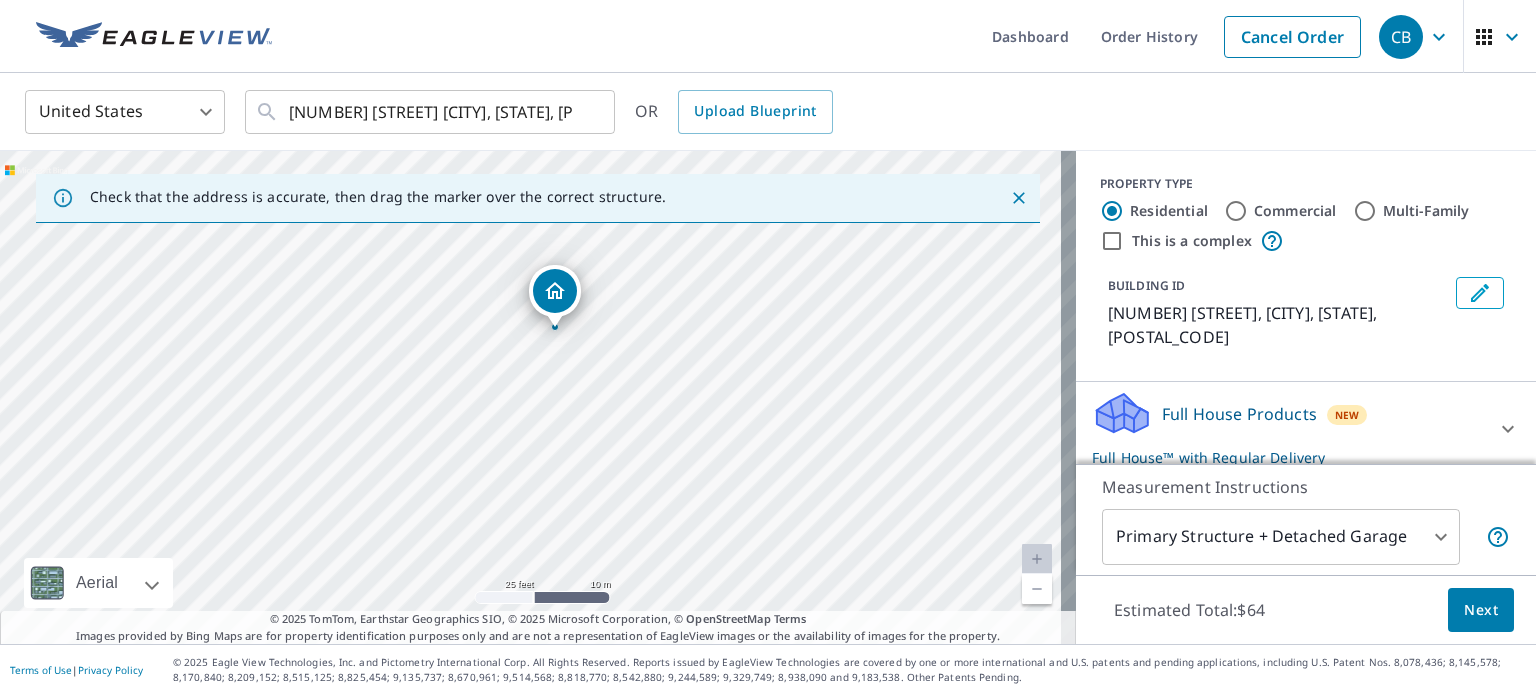 click on "Commercial" at bounding box center [1236, 211] 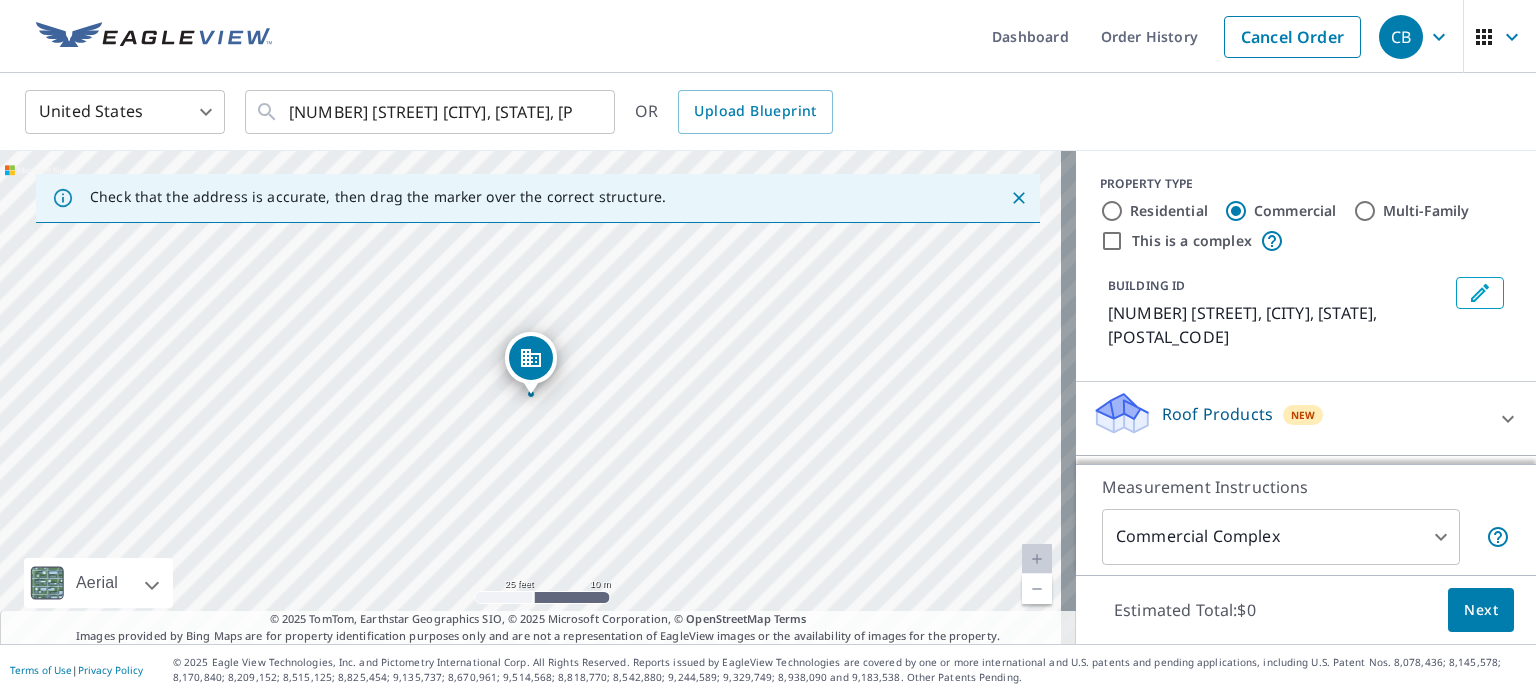 scroll, scrollTop: 40, scrollLeft: 0, axis: vertical 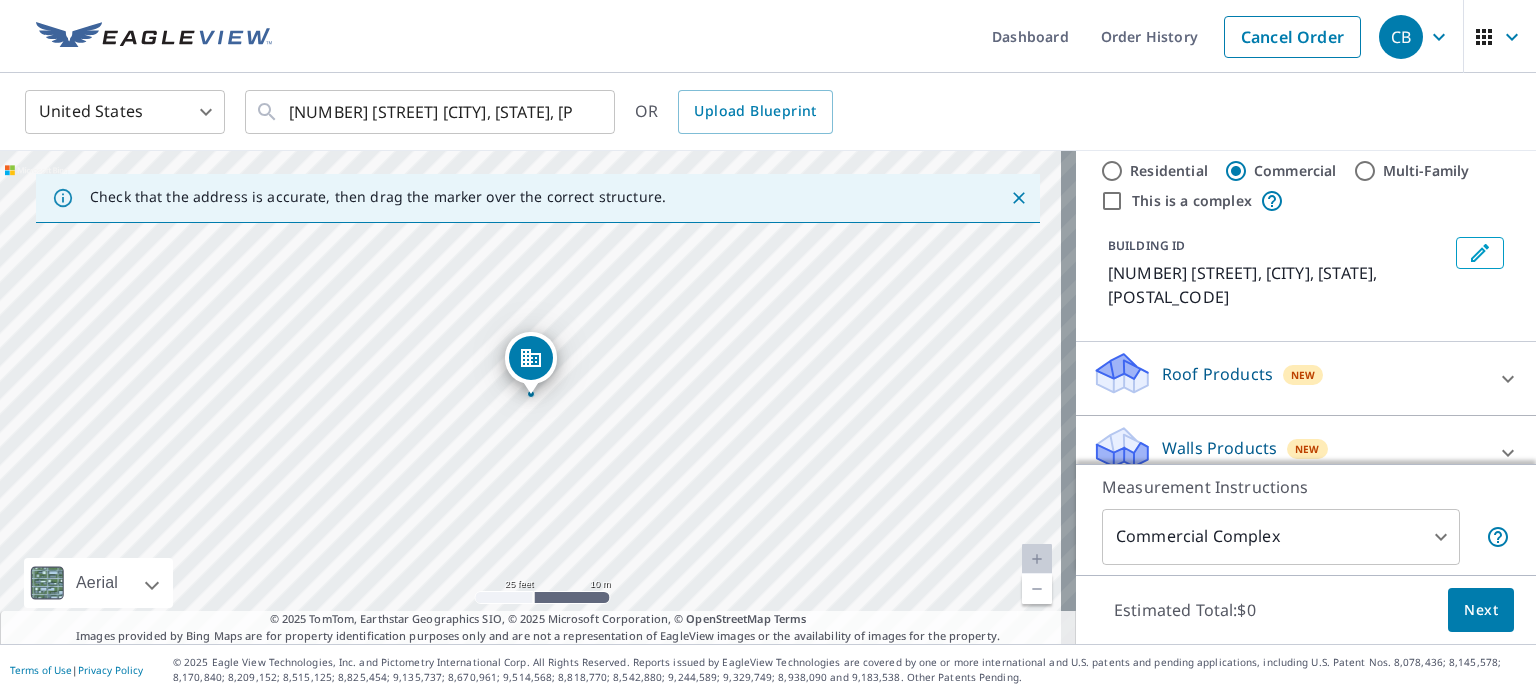 click 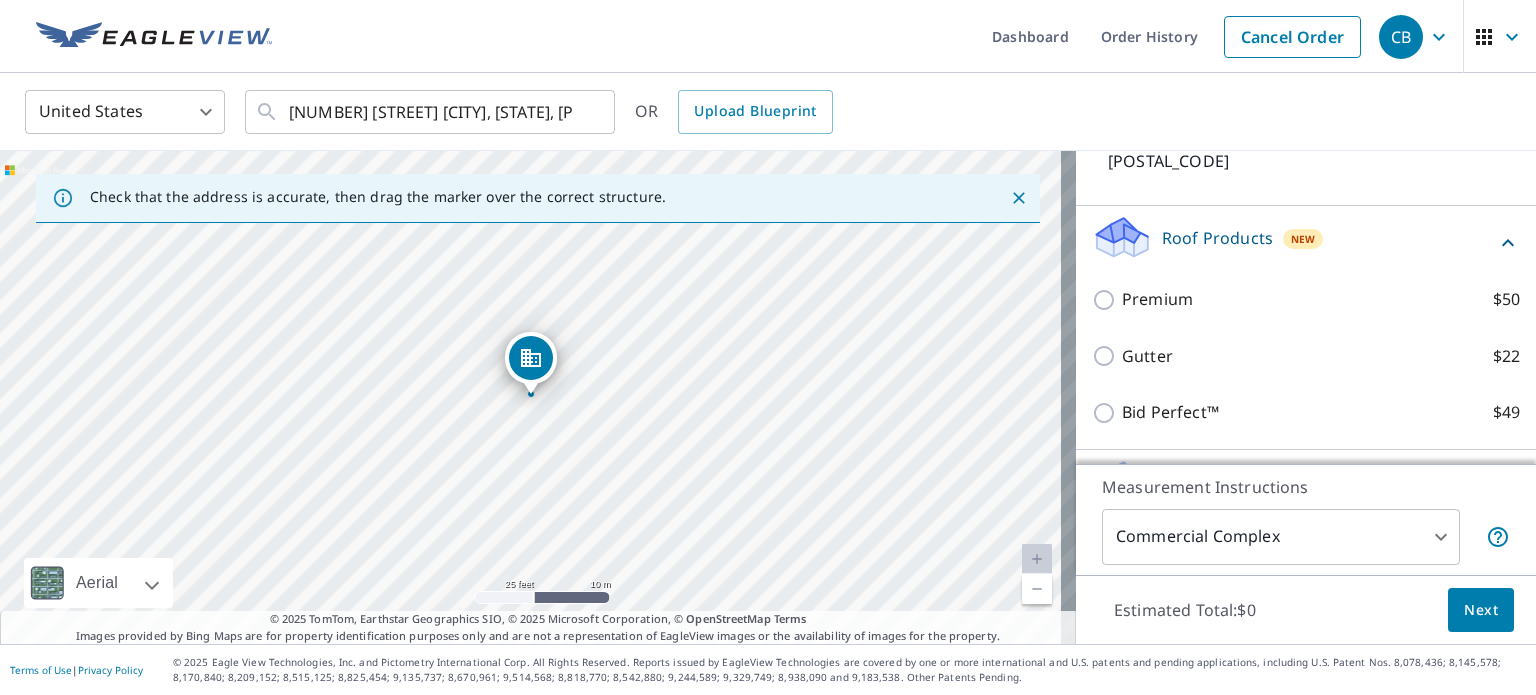 scroll, scrollTop: 181, scrollLeft: 0, axis: vertical 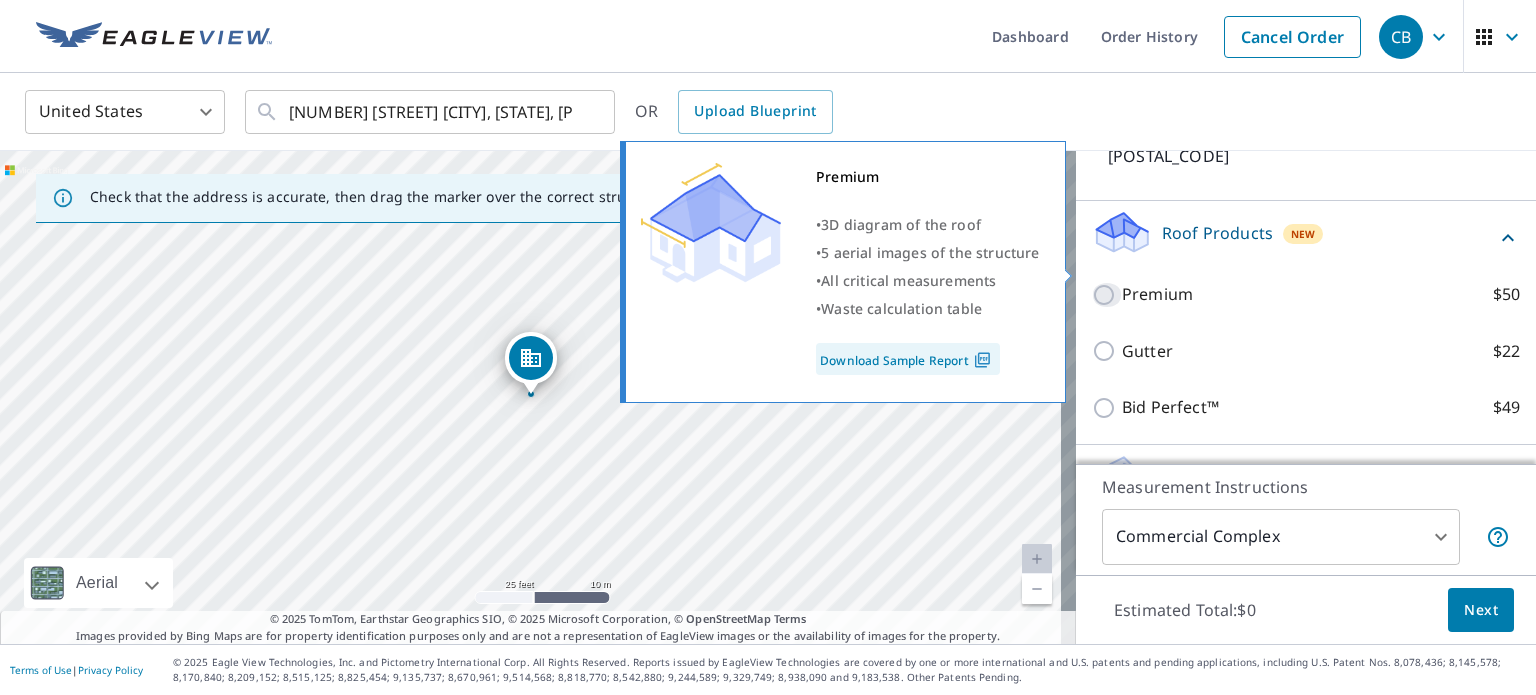 click on "Premium $50" at bounding box center (1107, 295) 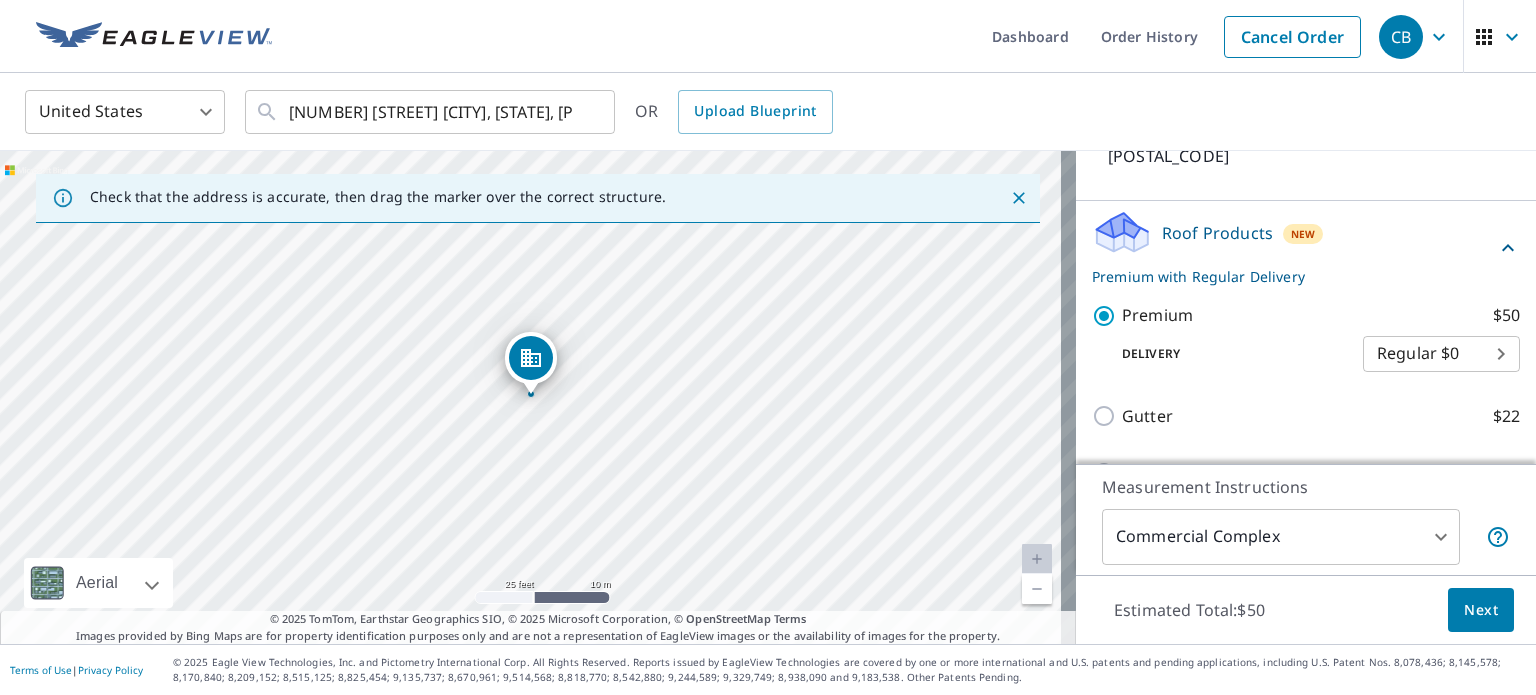 click on "United States US ​ 720 N. Tamiami Trail Nokomis, FL, 34275 ​ OR Upload Blueprint" at bounding box center [761, 111] 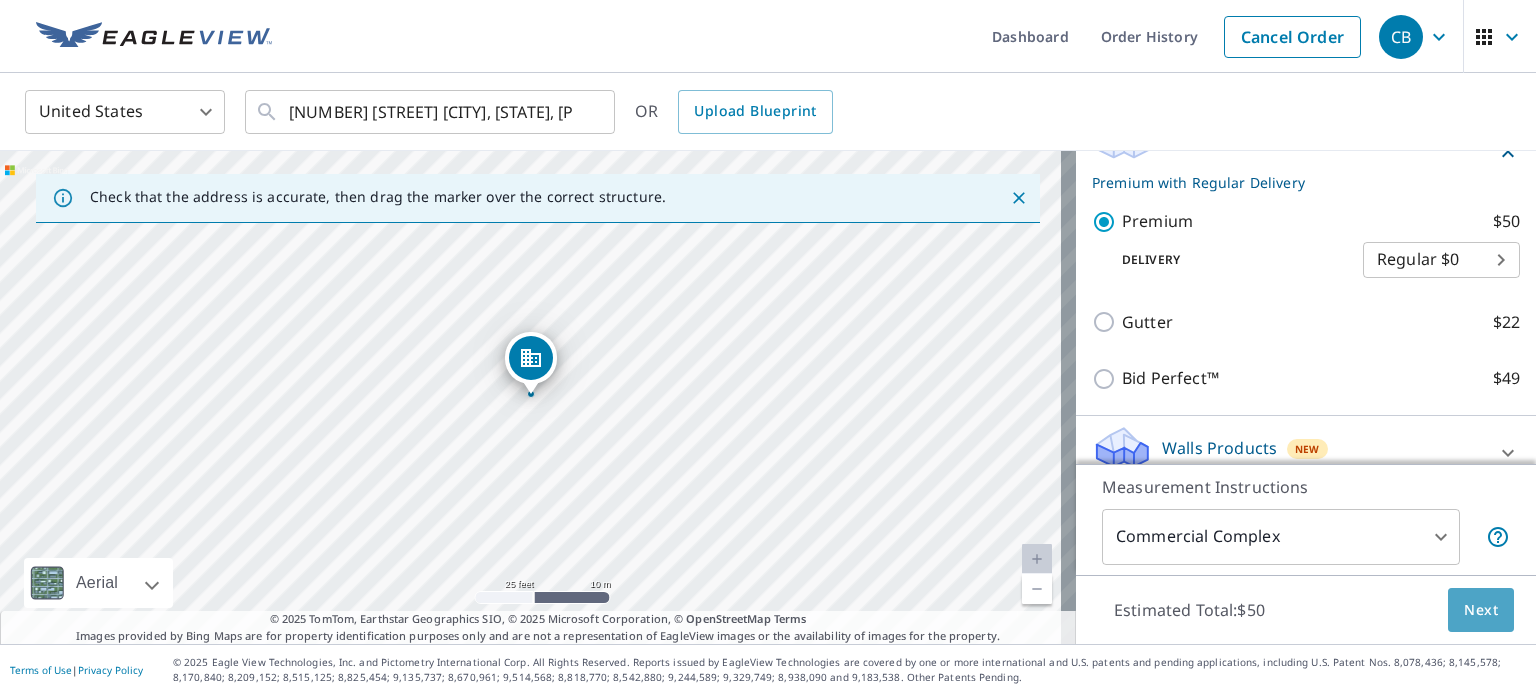 click on "Next" at bounding box center [1481, 610] 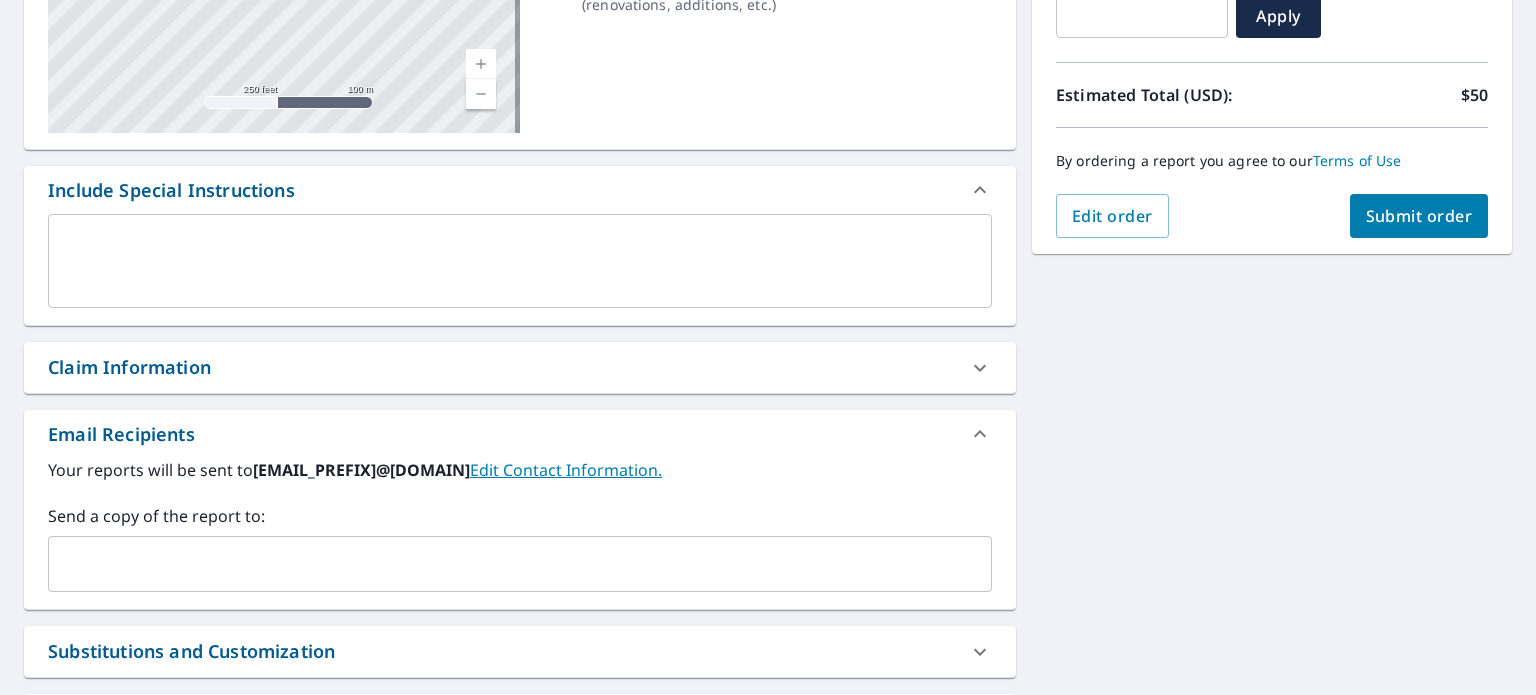 scroll, scrollTop: 386, scrollLeft: 0, axis: vertical 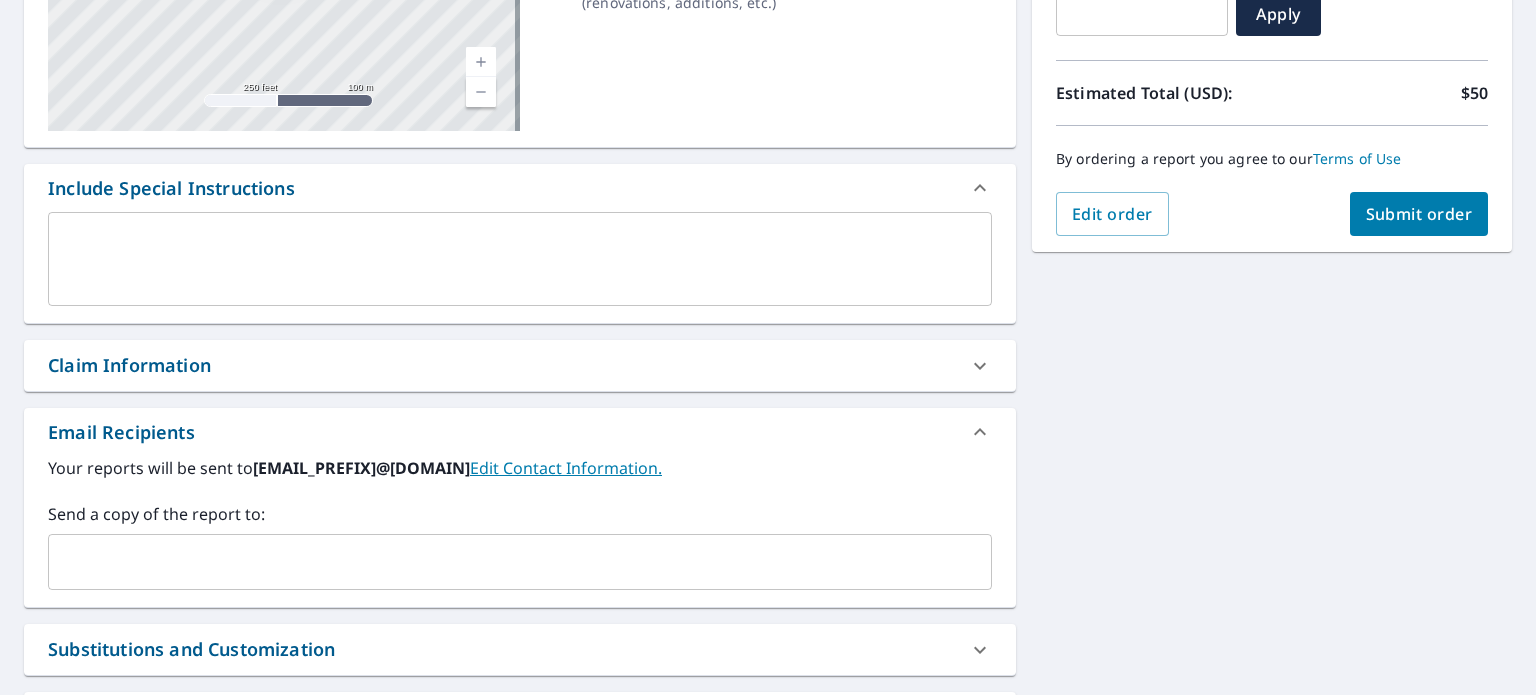 click on "​" at bounding box center (520, 562) 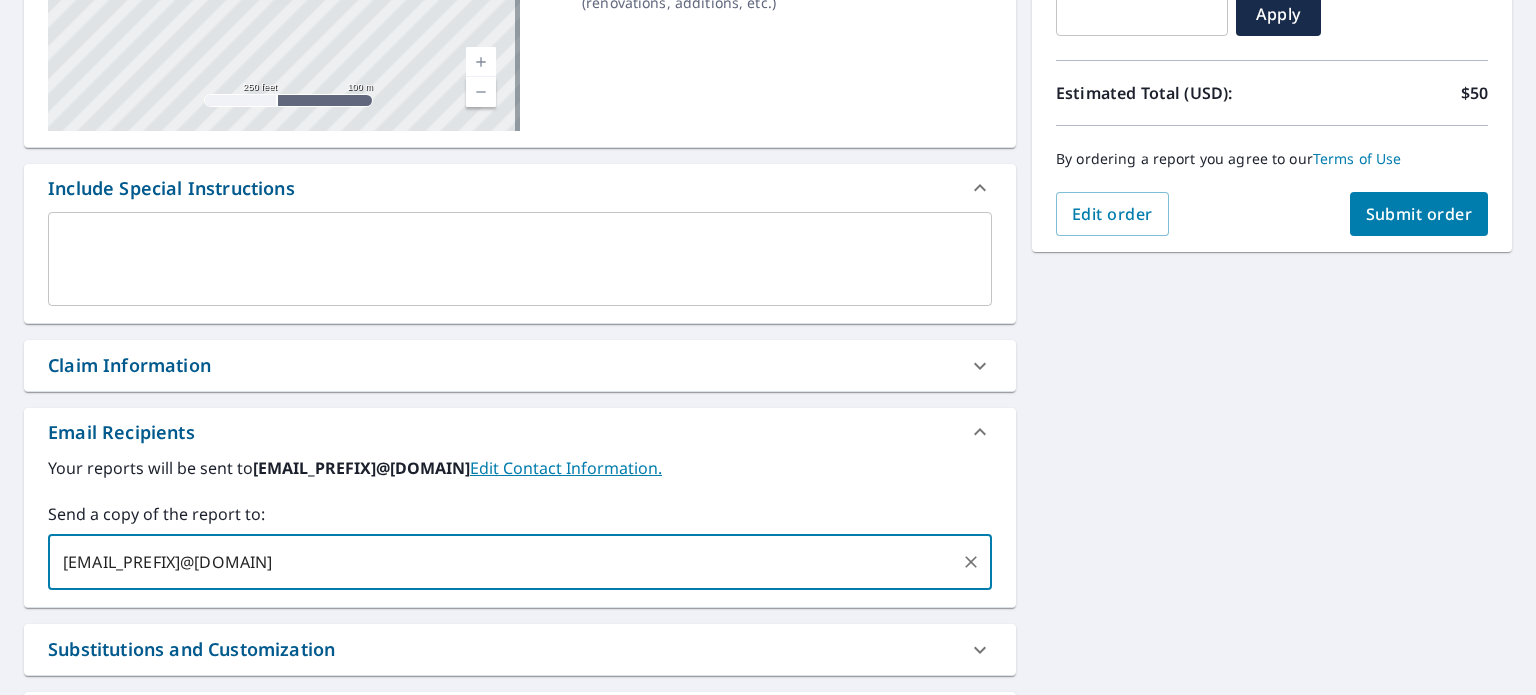 type on "evan.daugherty@bonedry.com" 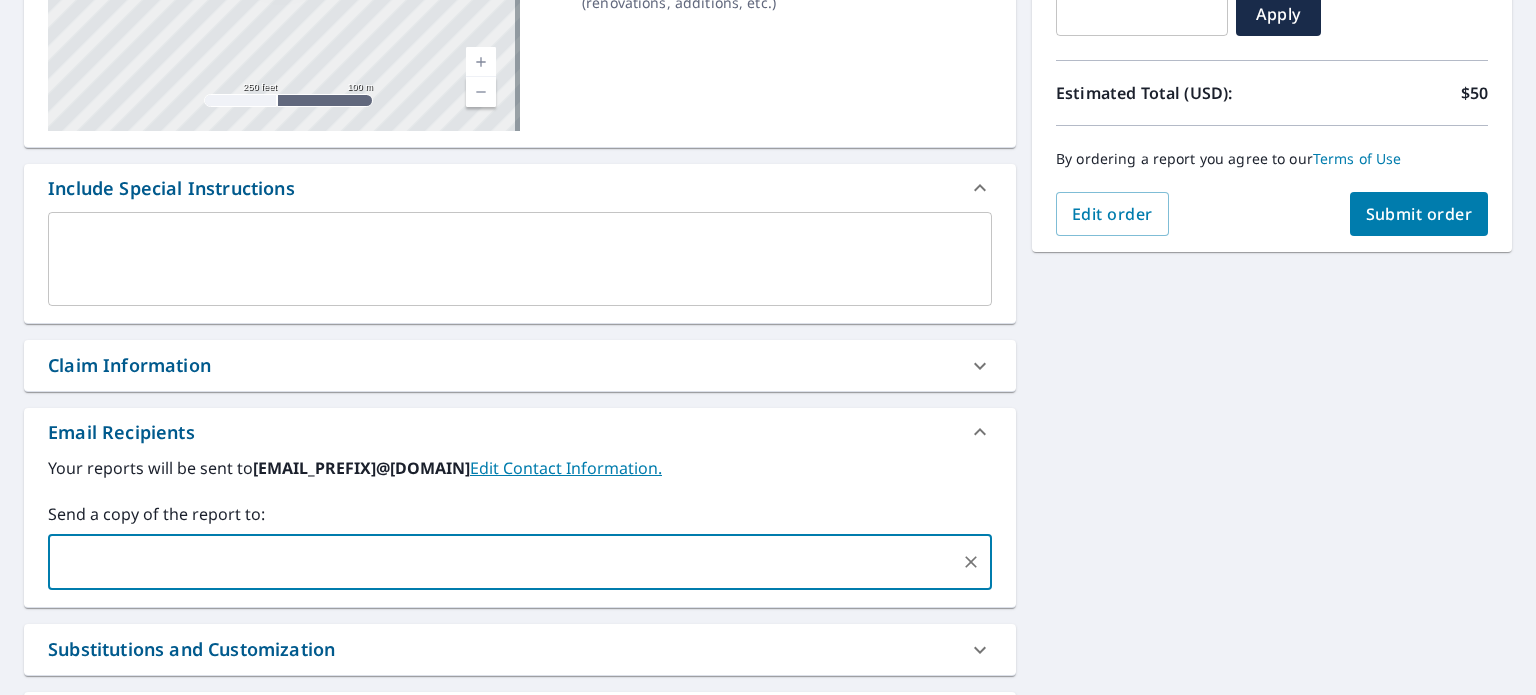 click on "720 Tamiami Trl N Nokomis, FL 34275 Aerial Road A standard road map Aerial A detailed look from above Labels Labels 250 feet 100 m © 2025 TomTom, © Vexcel Imaging, © 2025 Microsoft Corporation,  © OpenStreetMap Terms PROPERTY TYPE Commercial BUILDING ID 720 Tamiami Trl N, Nokomis, FL, 34275 Changes to structures in last 4 years ( renovations, additions, etc. ) Include Special Instructions x ​ Claim Information Claim number ​ Claim information ​ PO number ​ Date of loss ​ Cat ID ​ Email Recipients Your reports will be sent to  commercial.ev@bonedry.com.  Edit Contact Information. Send a copy of the report to: ​ Substitutions and Customization Roof measurement report substitutions If a Premium Report is unavailable send me an Extended Coverage 3D Report: Yes No Ask If an Extended Coverage 3D Report is unavailable send me an Extended Coverage 2D Report: Yes No Ask If a Commercial/Multi-Family Report is unavailable send me a Residential Report: Yes No Ask Additional Report Formats DXF RXF XML $0" at bounding box center [768, 310] 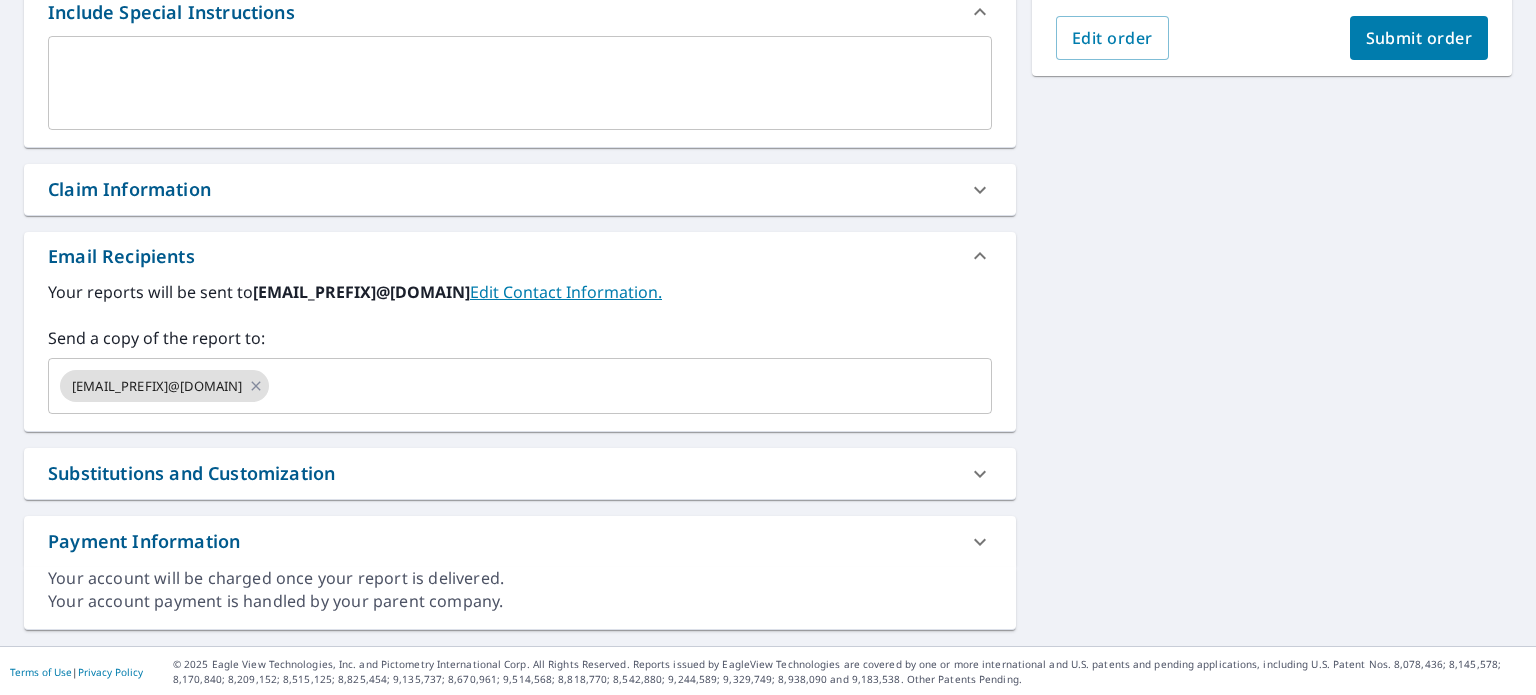 scroll, scrollTop: 0, scrollLeft: 0, axis: both 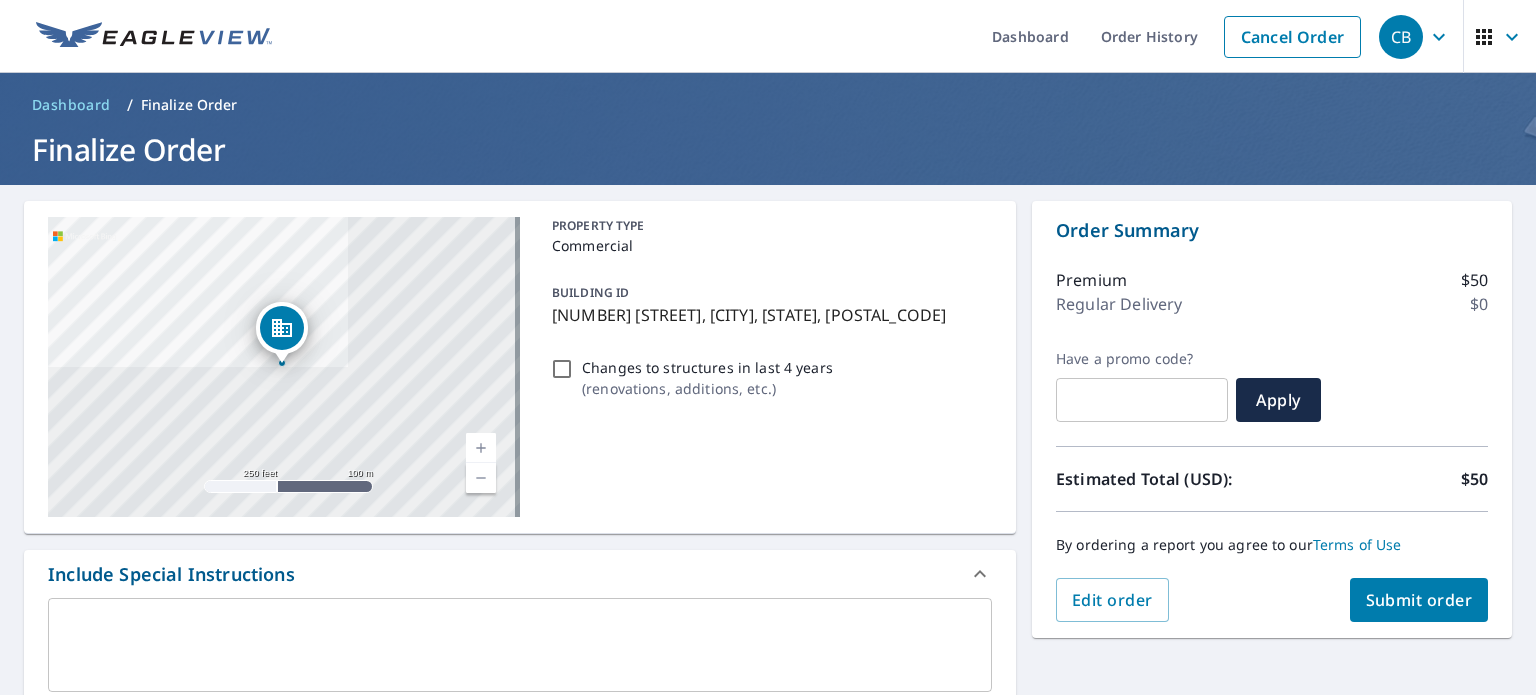 click on "Submit order" at bounding box center [1419, 600] 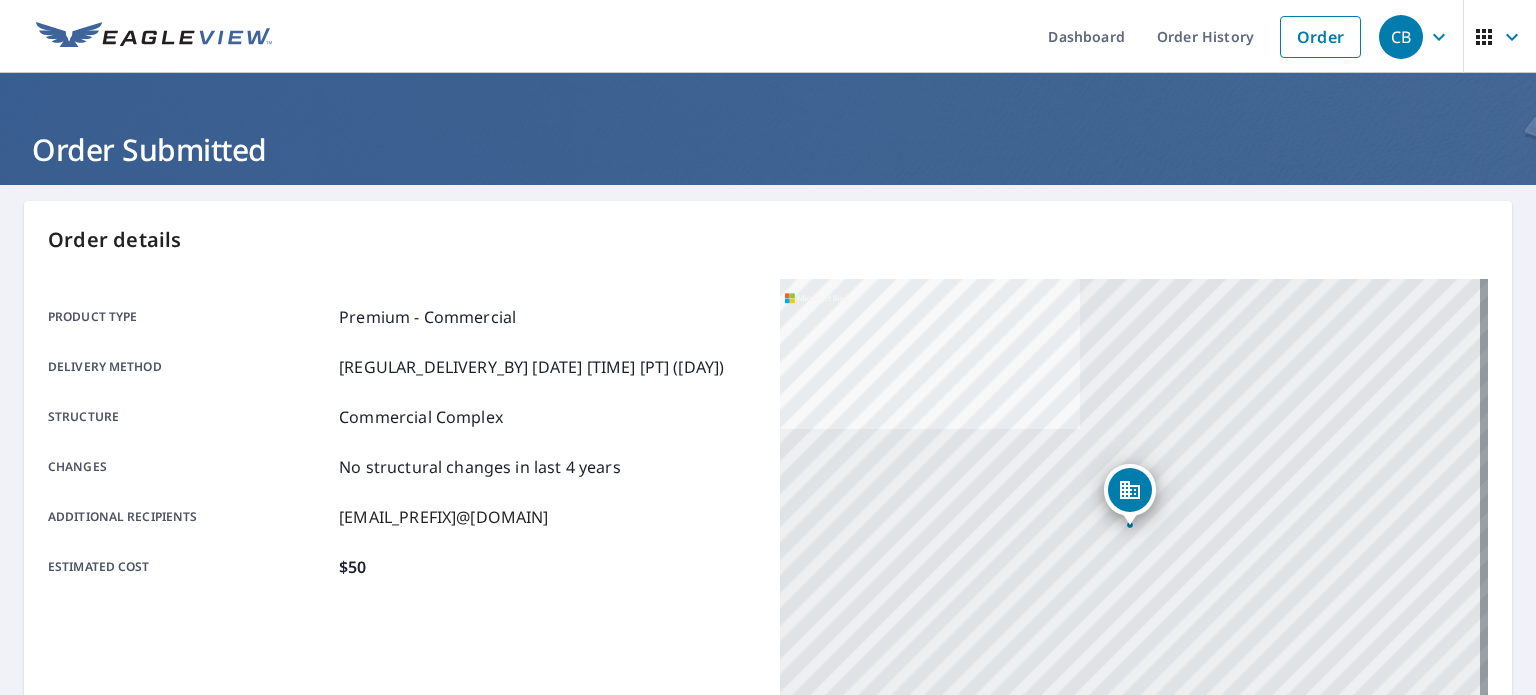 scroll, scrollTop: 0, scrollLeft: 0, axis: both 